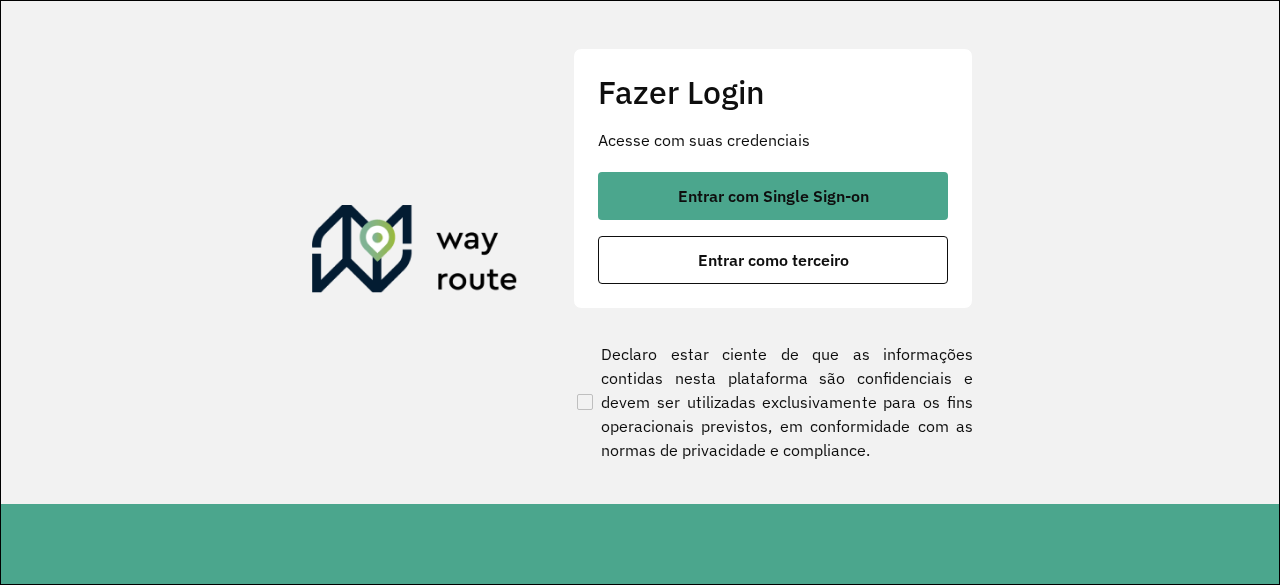 scroll, scrollTop: 0, scrollLeft: 0, axis: both 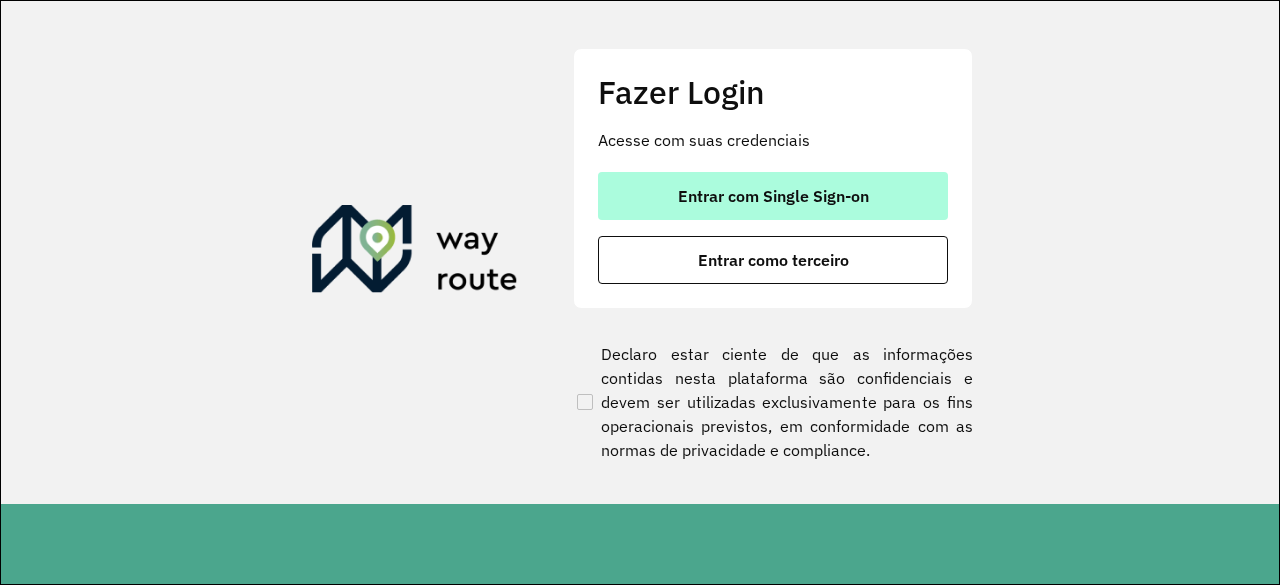 click on "Entrar com Single Sign-on" at bounding box center (773, 196) 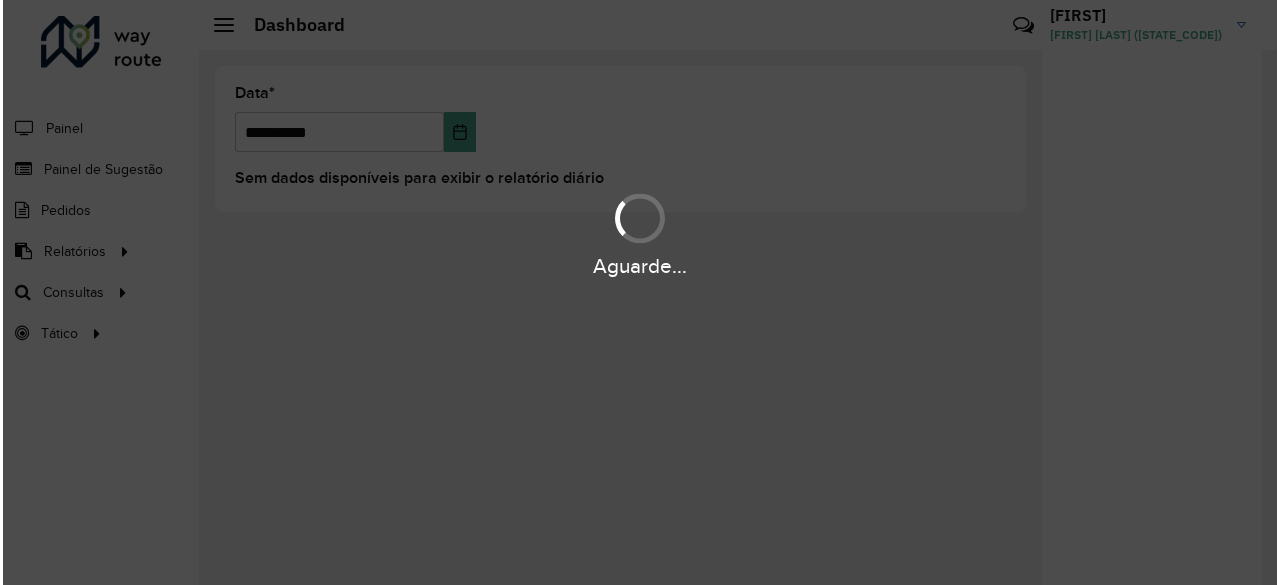 scroll, scrollTop: 0, scrollLeft: 0, axis: both 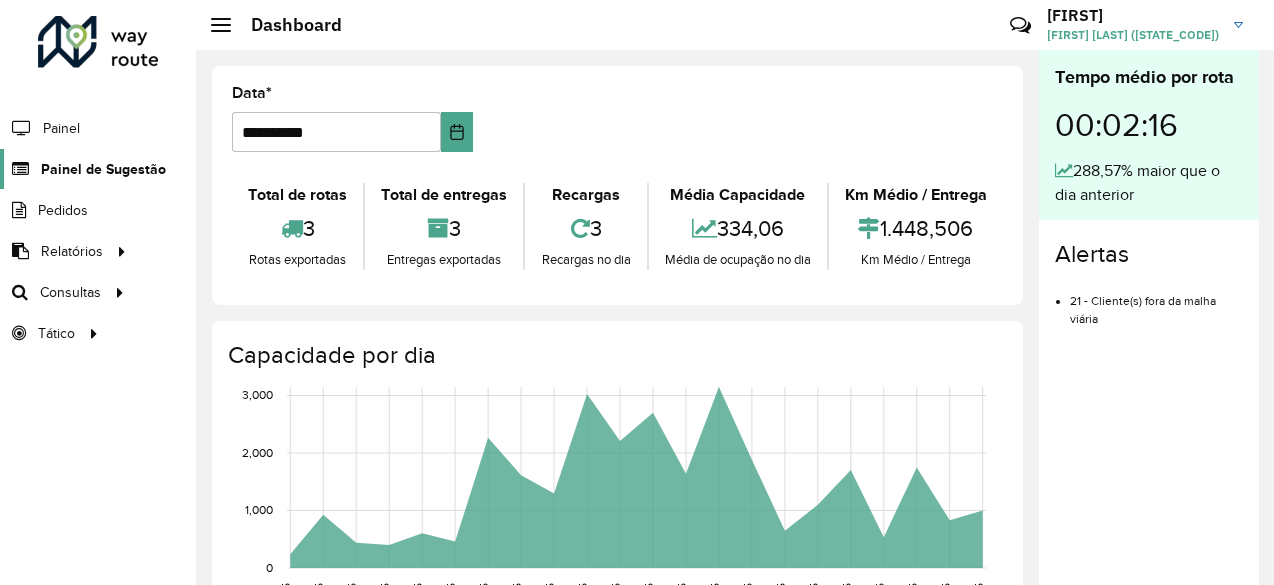 click on "Painel de Sugestão" 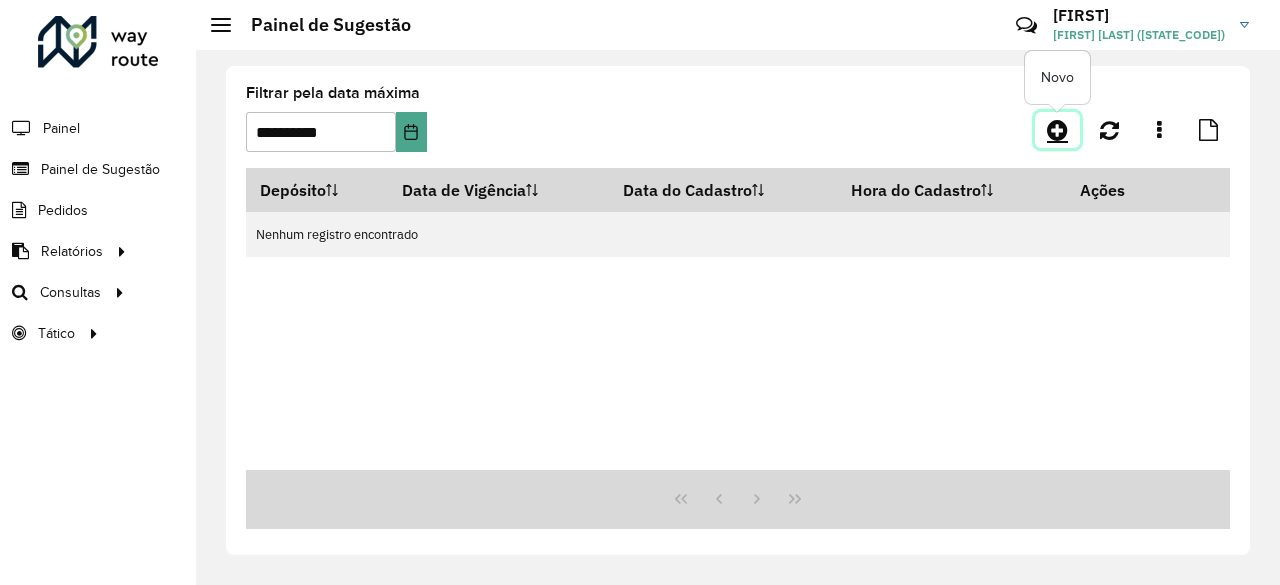 click 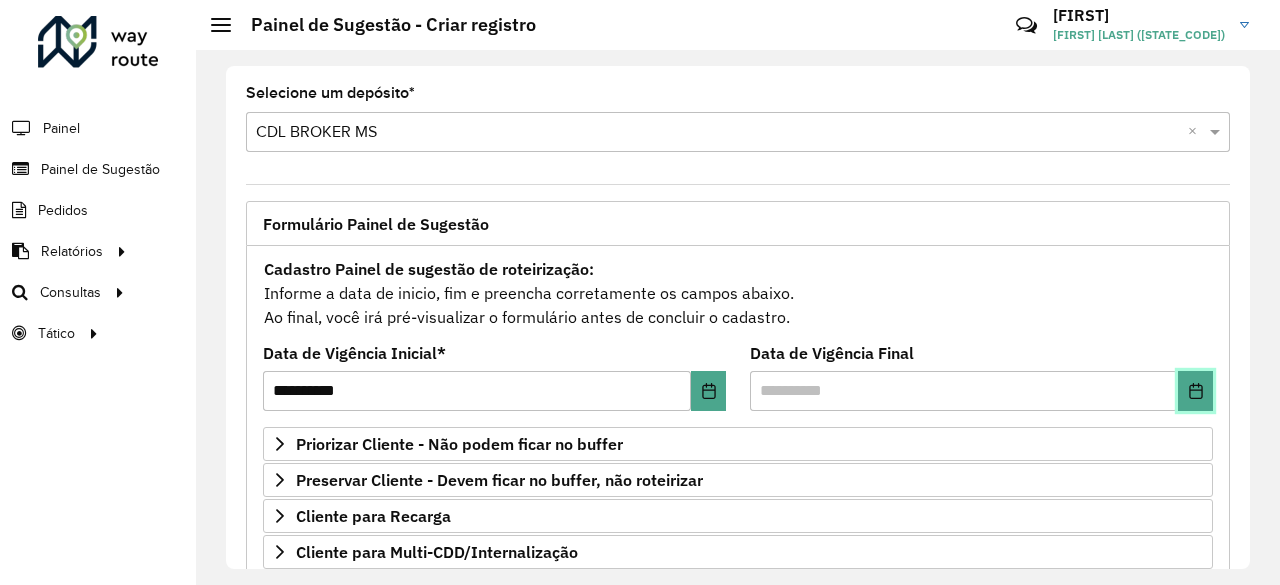 click 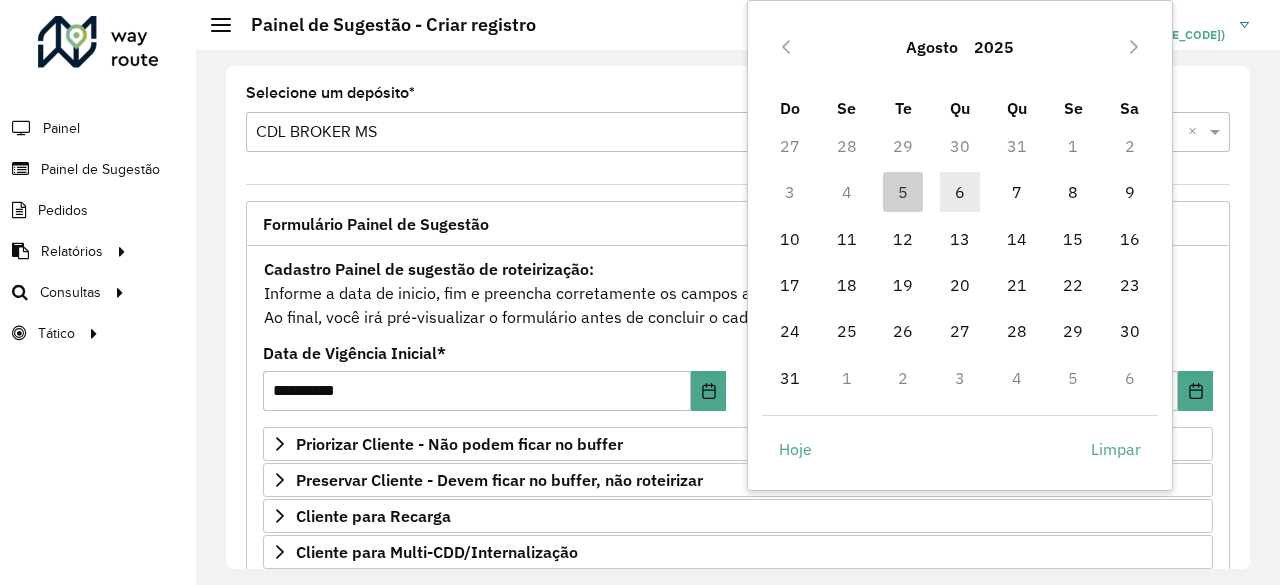 click on "6" at bounding box center [960, 192] 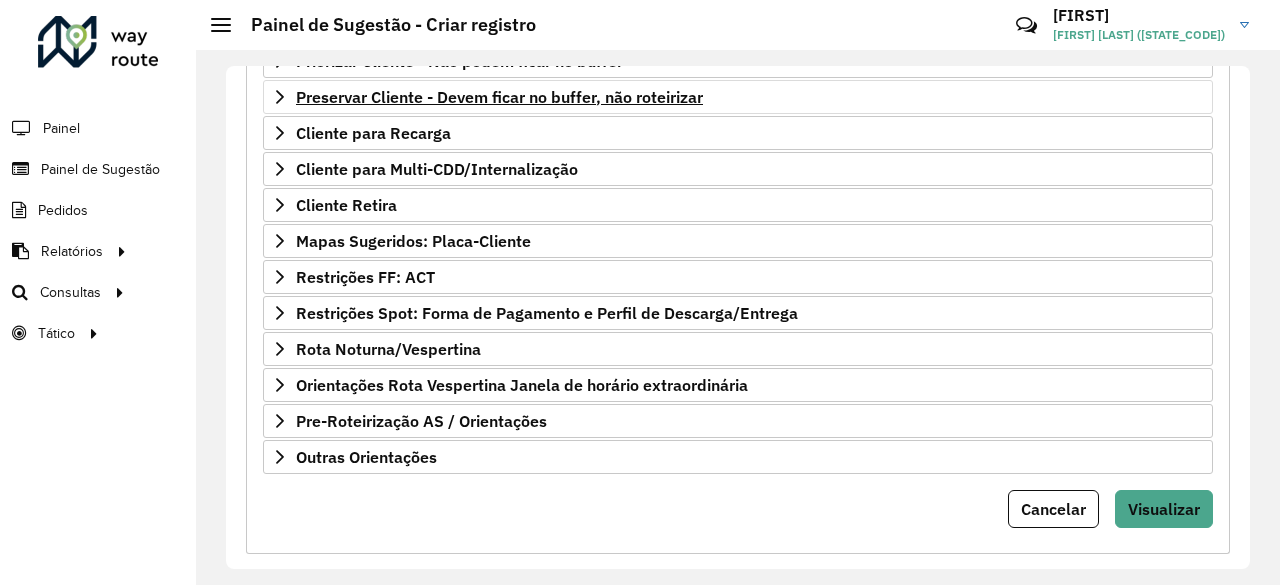 scroll, scrollTop: 400, scrollLeft: 0, axis: vertical 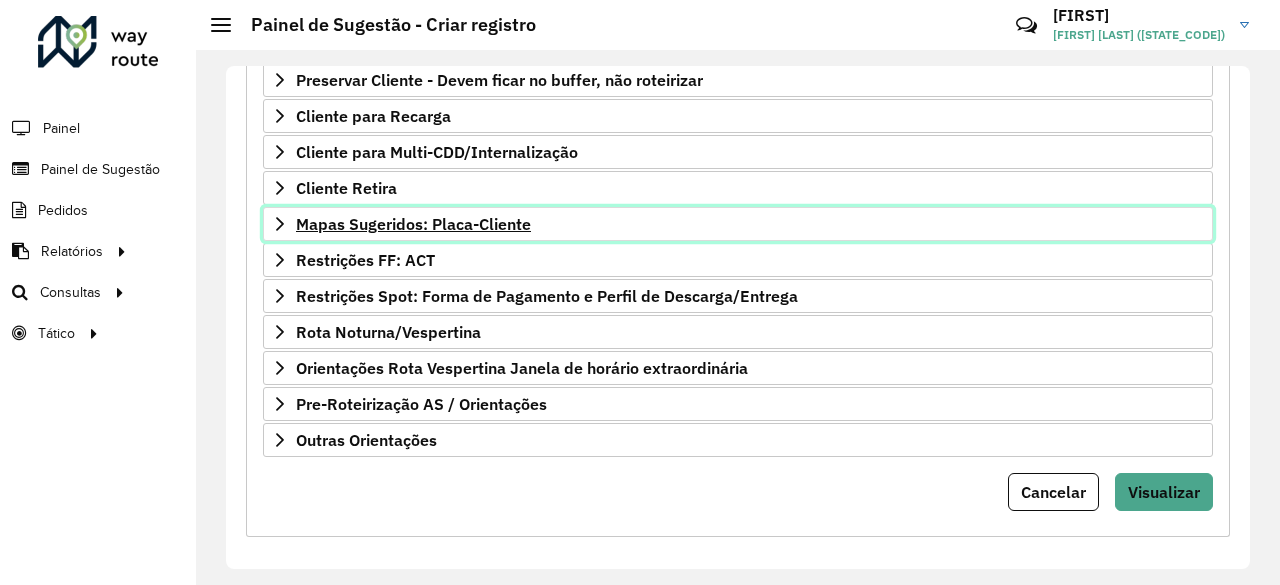 click on "Mapas Sugeridos: Placa-Cliente" at bounding box center [413, 224] 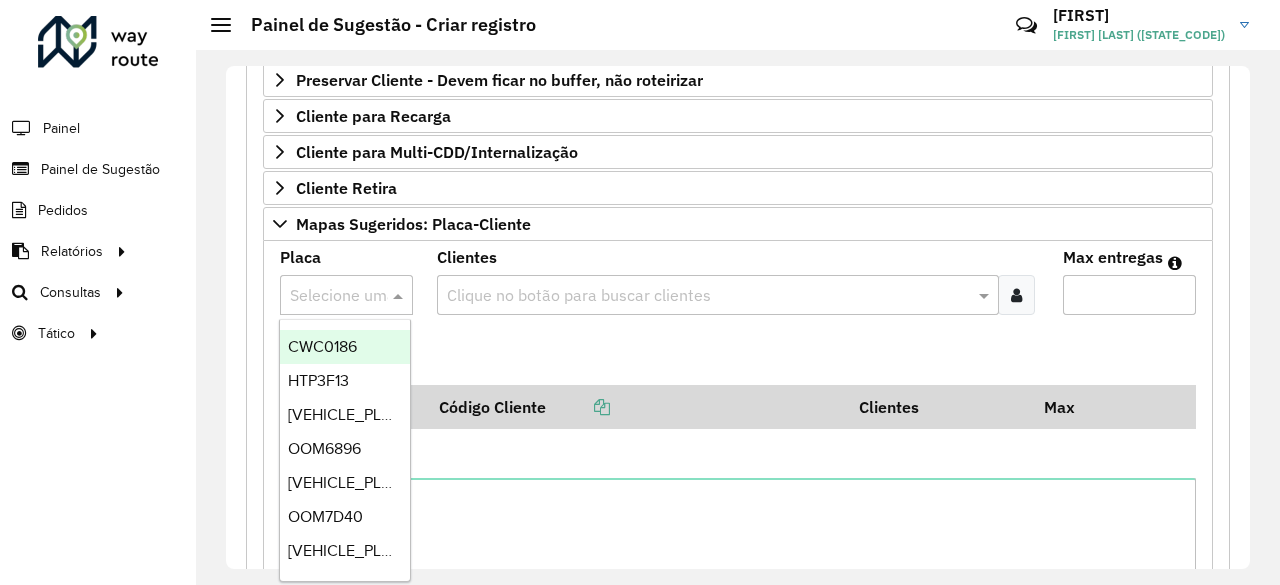 click at bounding box center [326, 296] 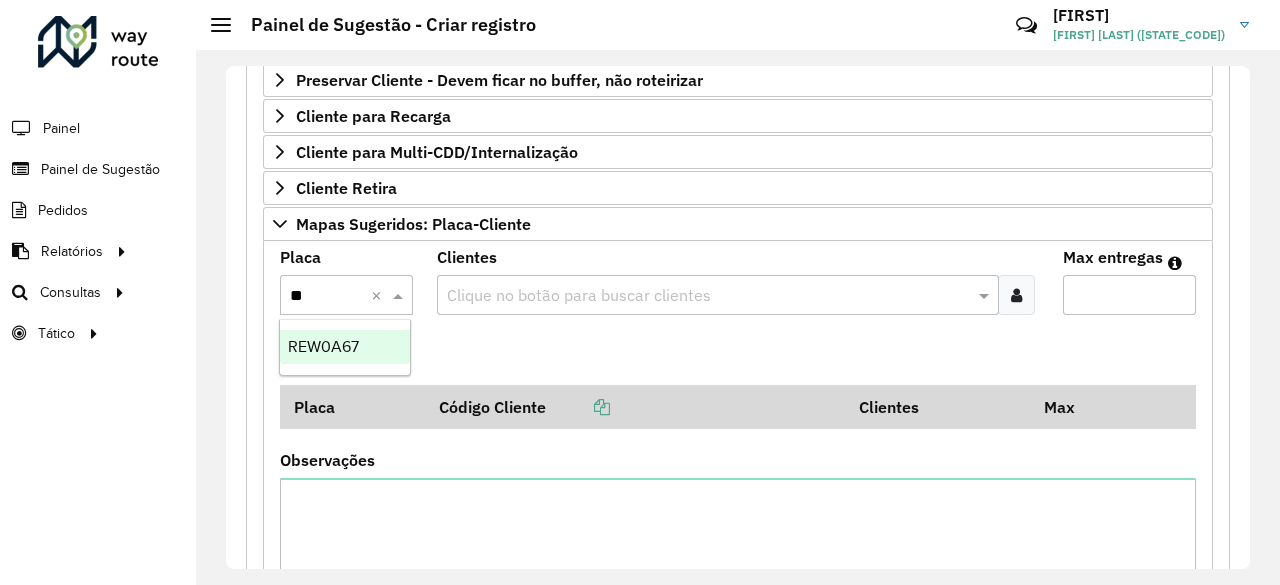 type on "***" 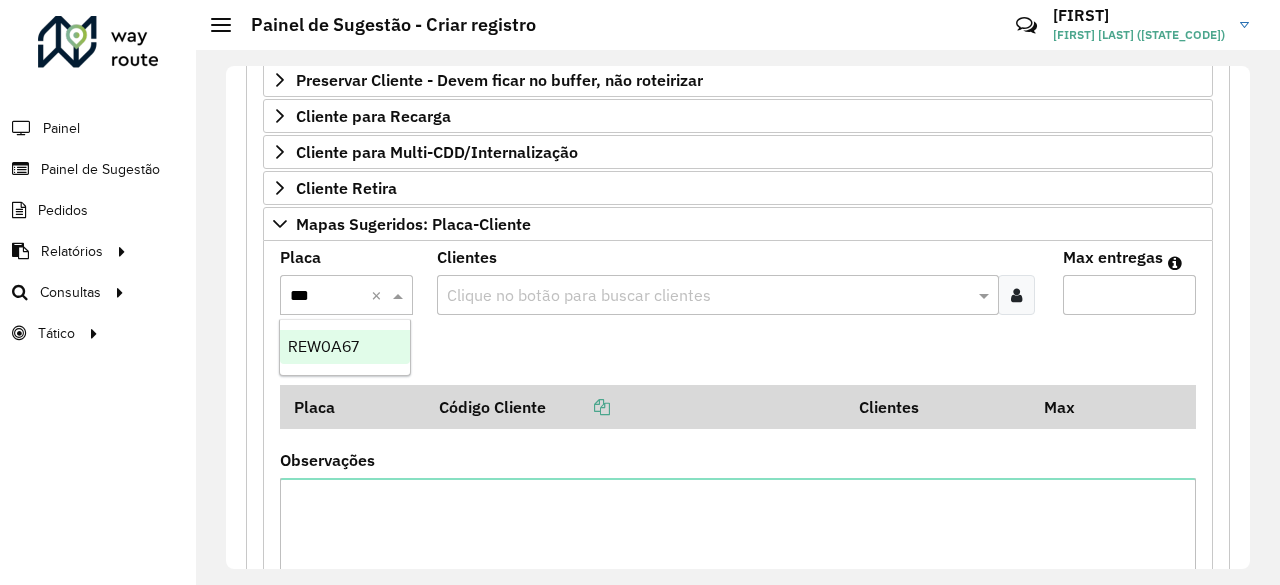 drag, startPoint x: 338, startPoint y: 344, endPoint x: 386, endPoint y: 335, distance: 48.83646 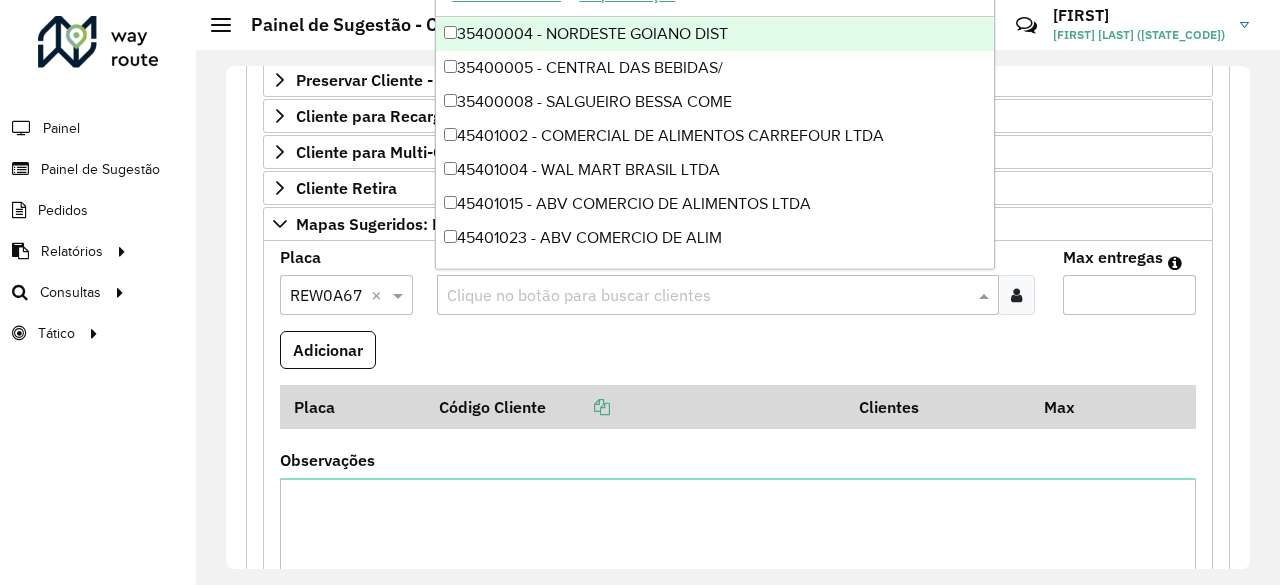 click at bounding box center [708, 296] 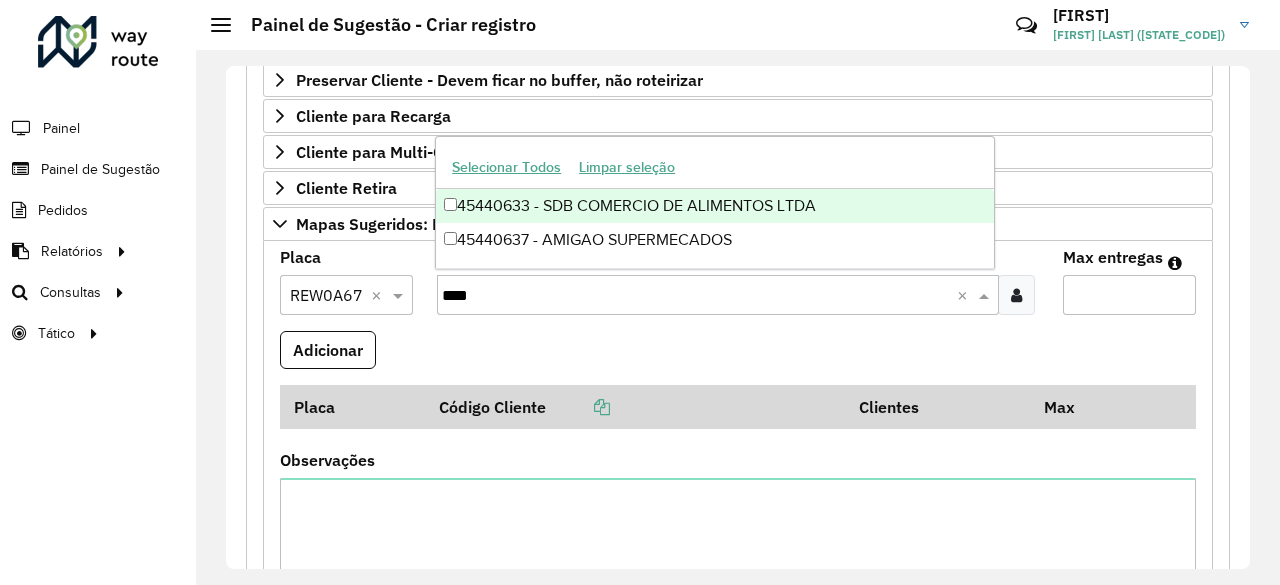 type on "*****" 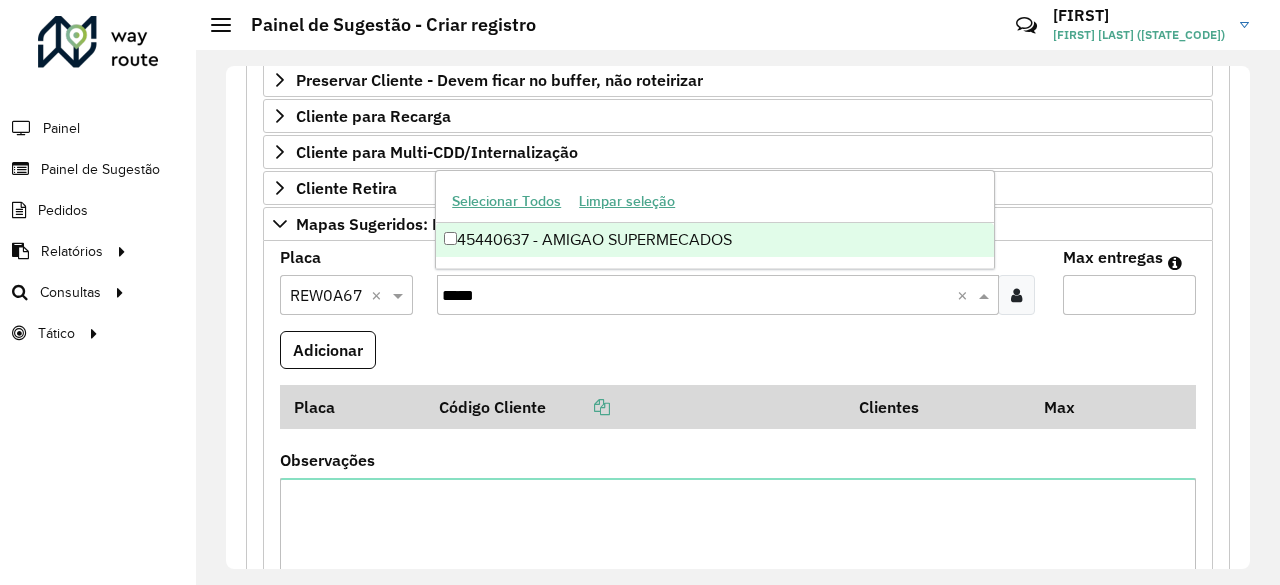 click on "45440637 - AMIGAO SUPERMECADOS" at bounding box center [715, 240] 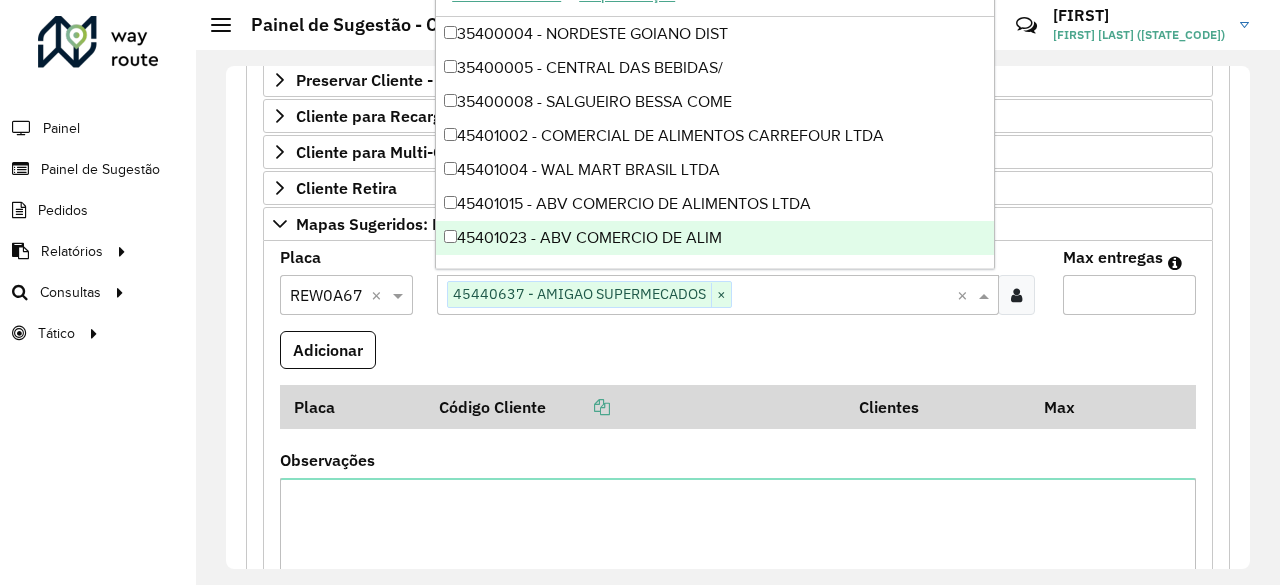 click on "Max entregas" at bounding box center [1129, 295] 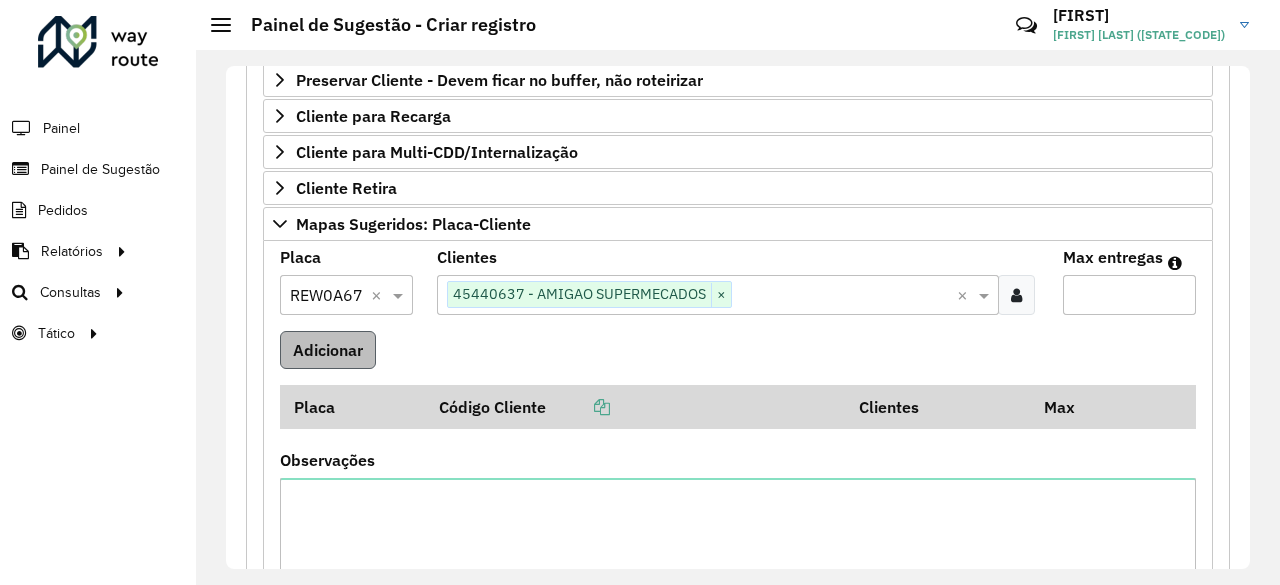 type on "*" 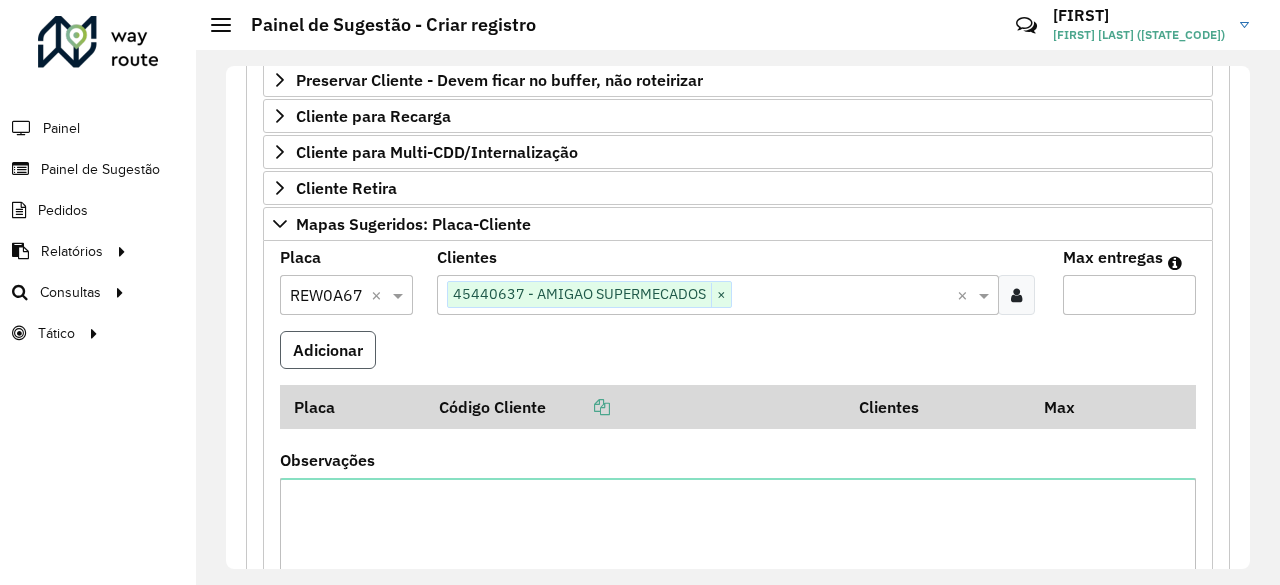 drag, startPoint x: 346, startPoint y: 343, endPoint x: 331, endPoint y: 374, distance: 34.43835 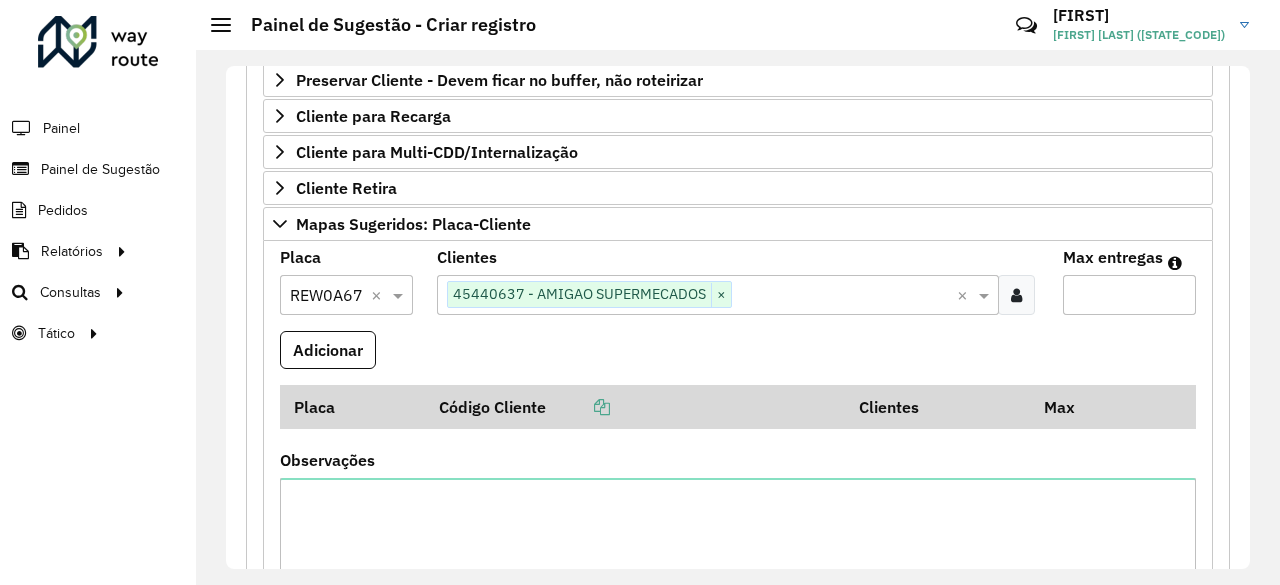 click on "Adicionar" at bounding box center [328, 350] 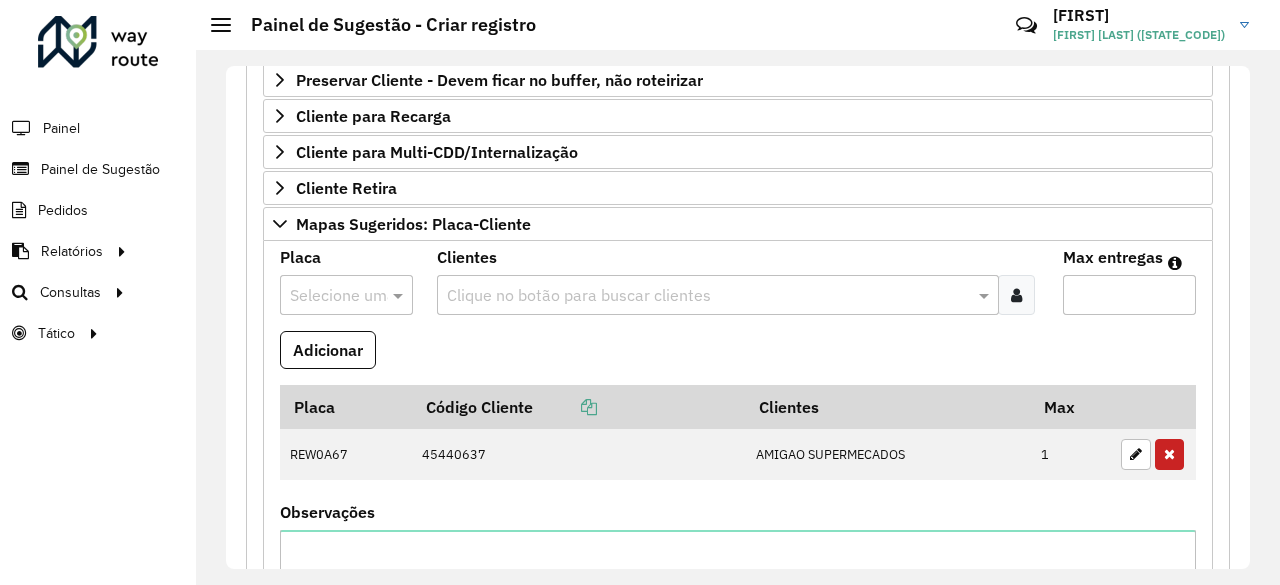type 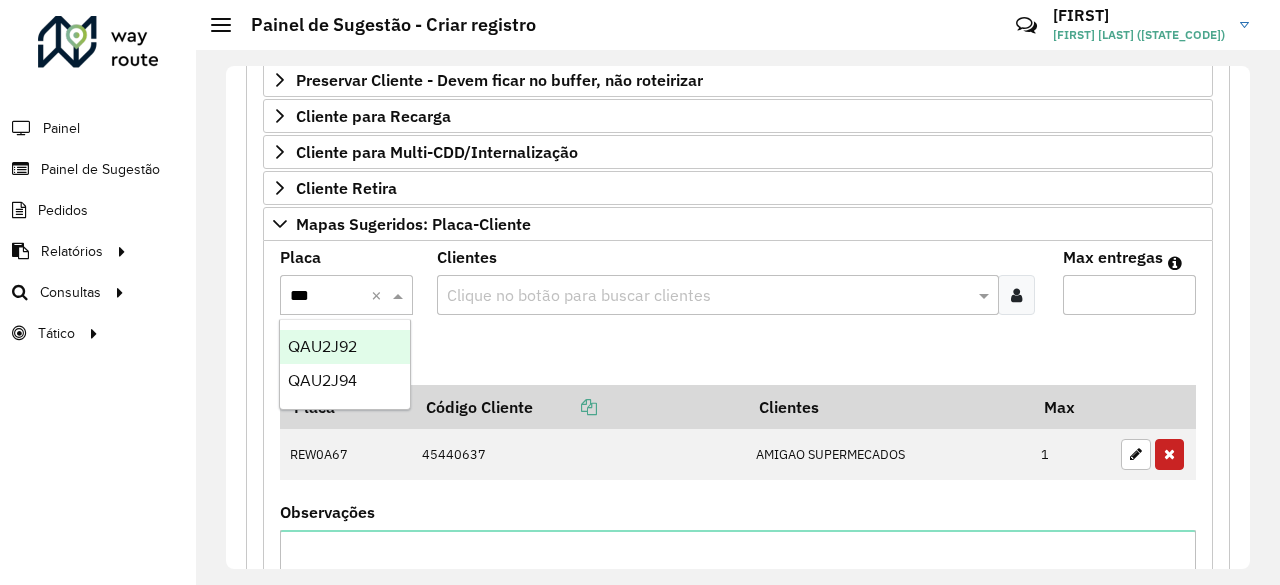 type on "****" 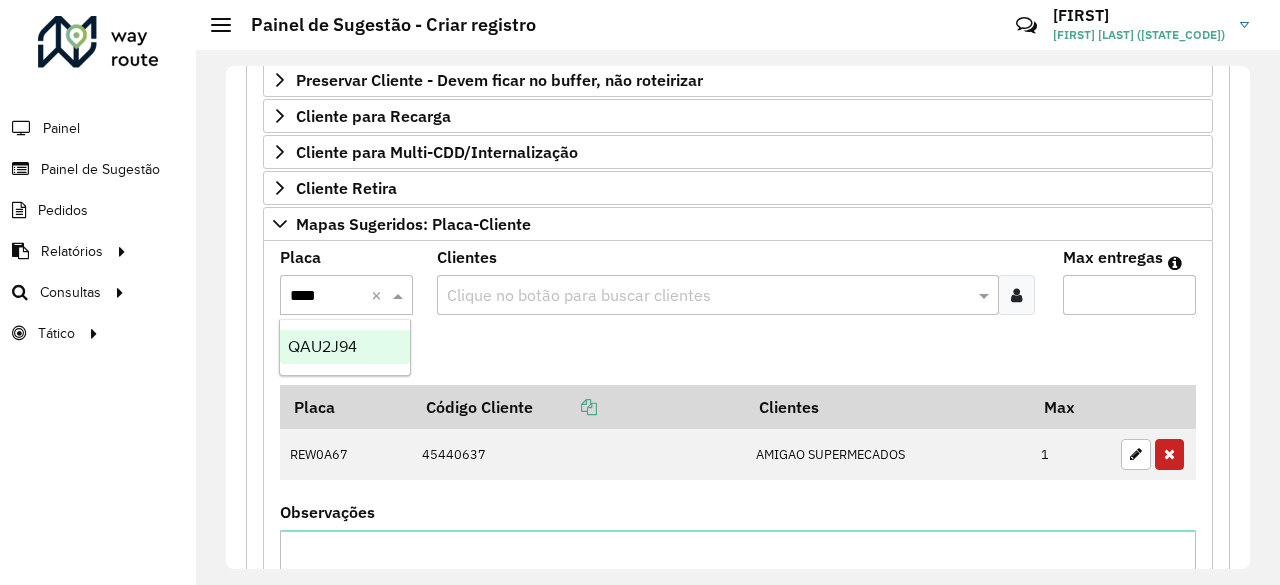 drag, startPoint x: 356, startPoint y: 349, endPoint x: 324, endPoint y: 357, distance: 32.984844 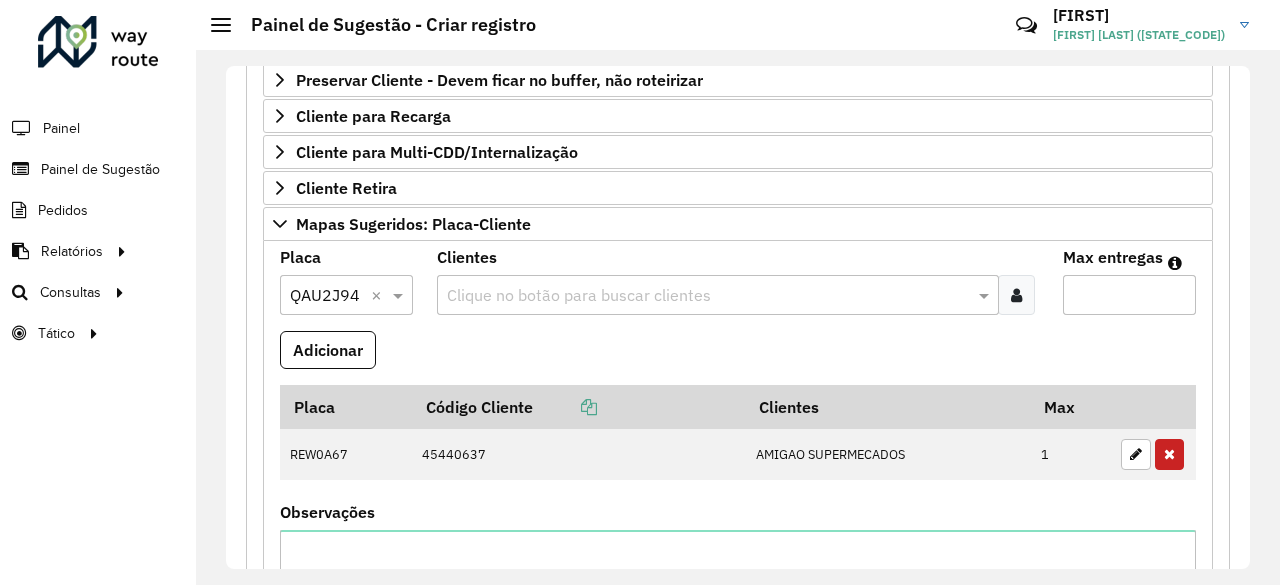 click at bounding box center (708, 296) 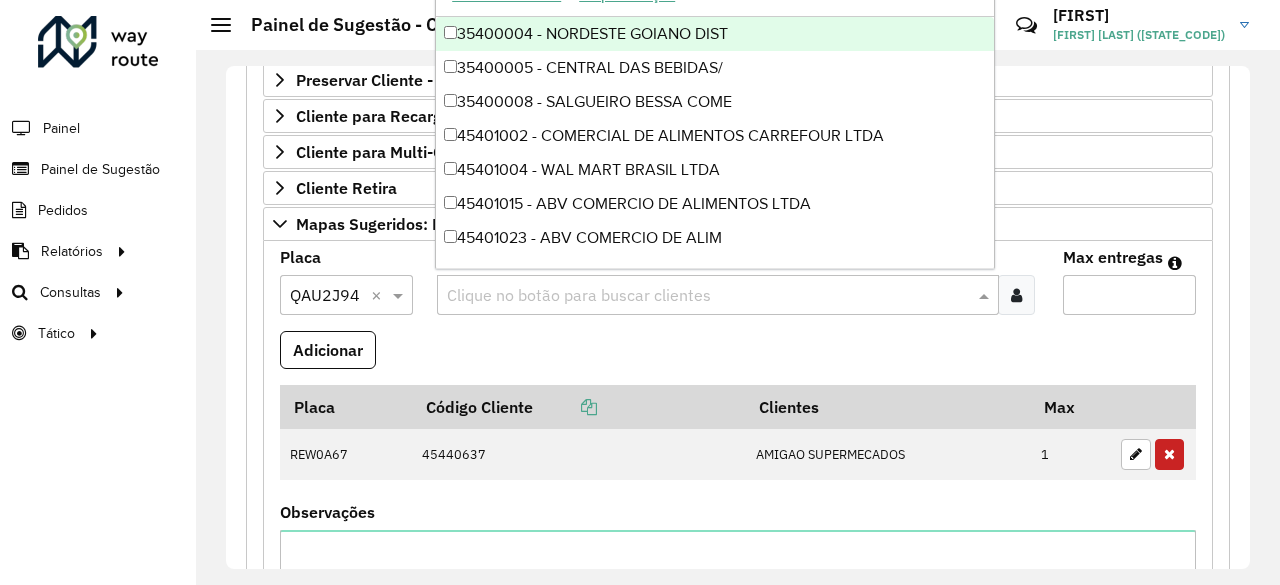 click at bounding box center [708, 296] 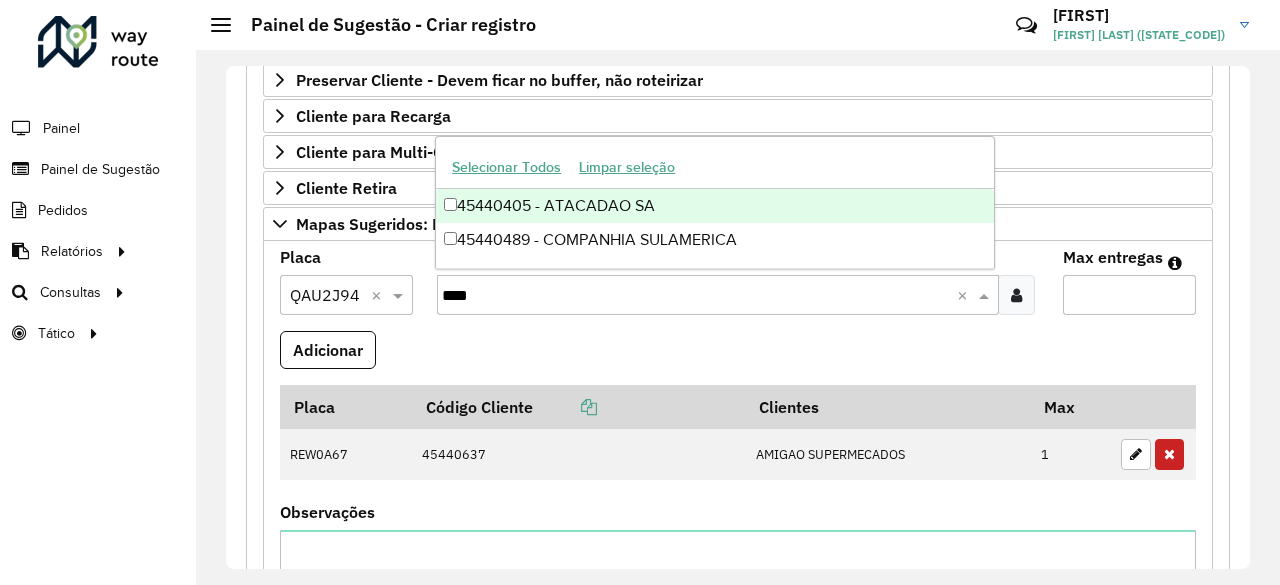 type on "*****" 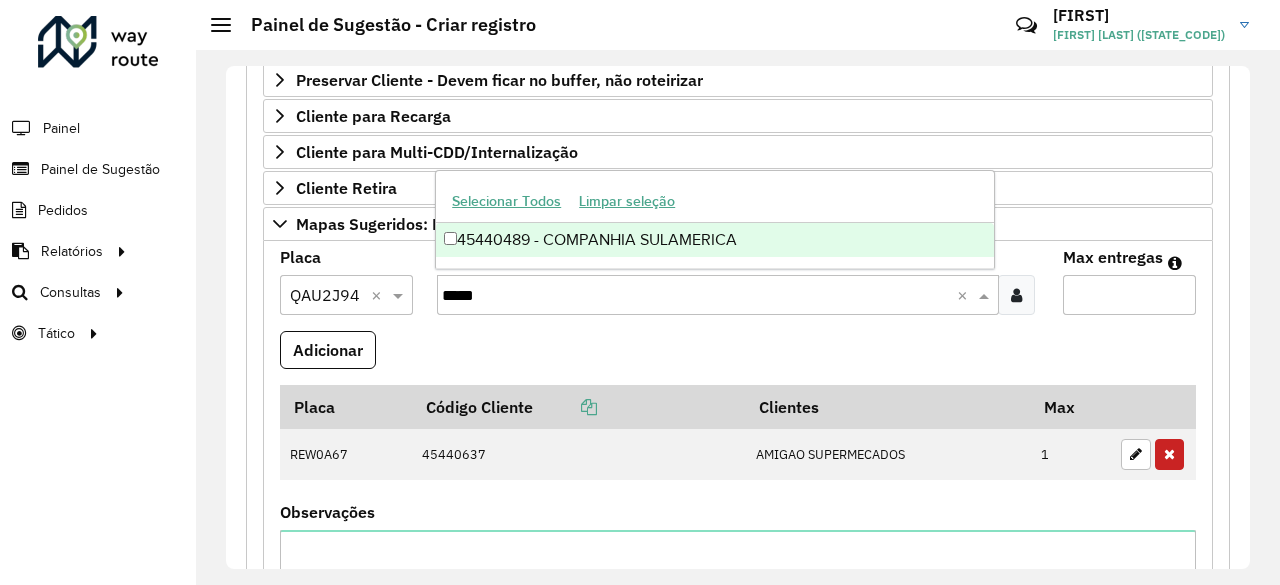 click on "45440489 - COMPANHIA SULAMERICA" at bounding box center (715, 240) 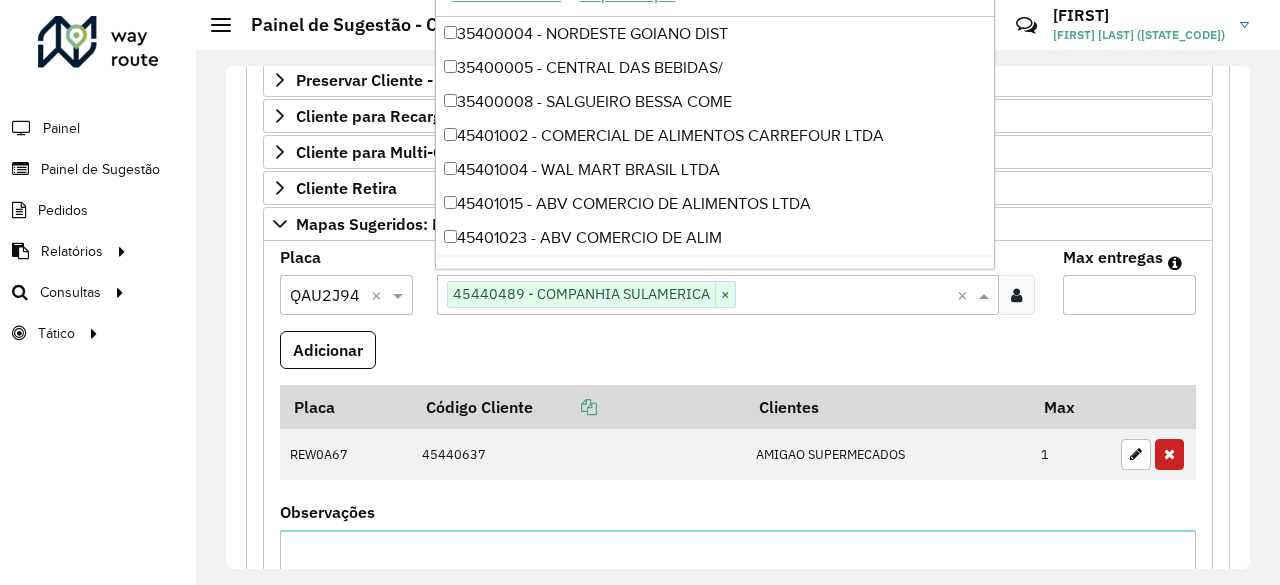 click on "Max entregas" at bounding box center (1129, 295) 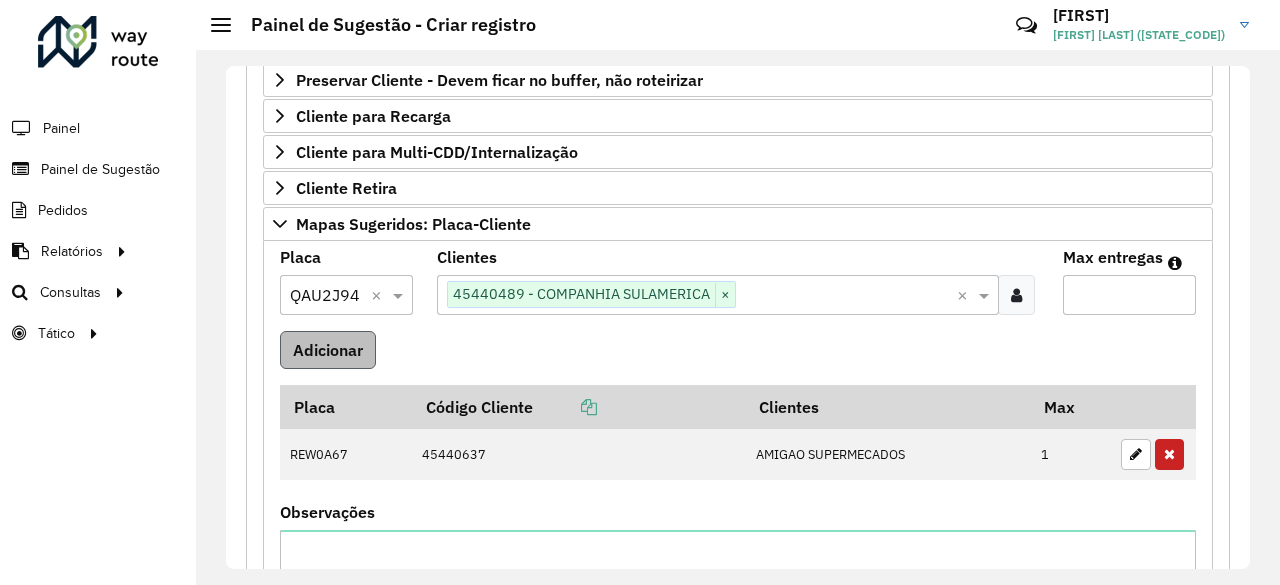 type on "*" 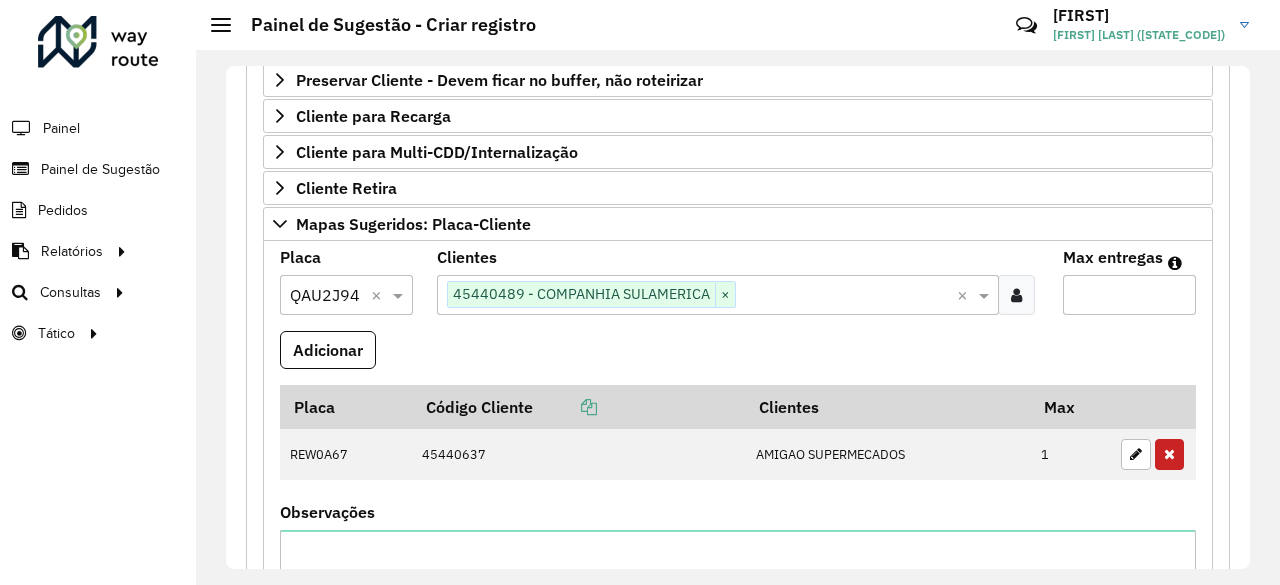 drag, startPoint x: 348, startPoint y: 360, endPoint x: 340, endPoint y: 386, distance: 27.202942 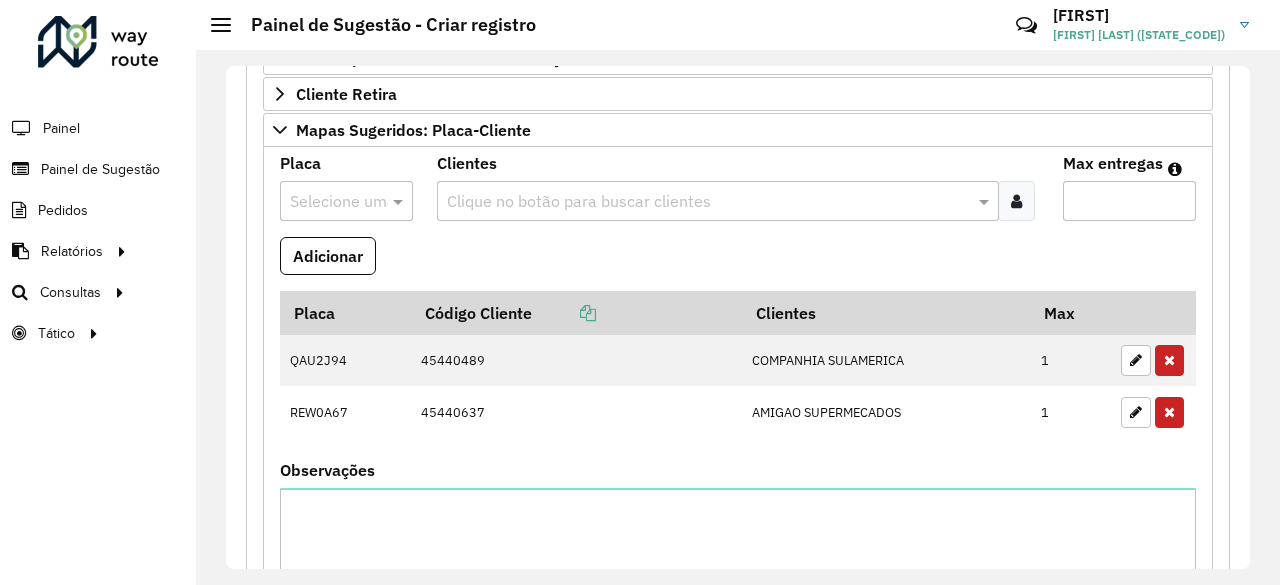 scroll, scrollTop: 600, scrollLeft: 0, axis: vertical 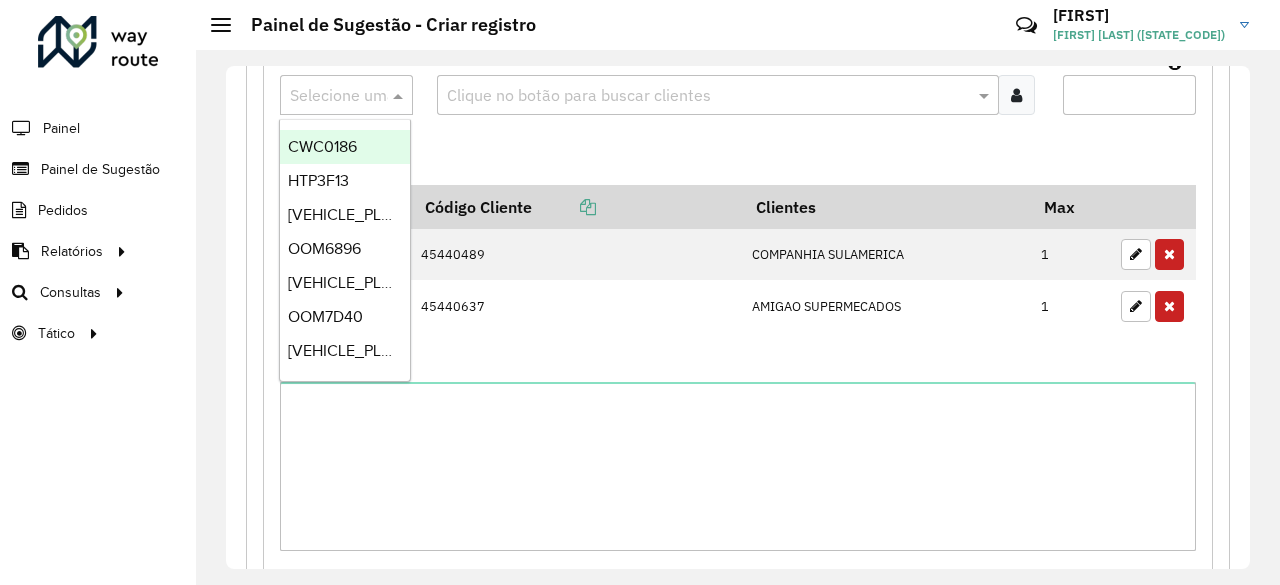 click at bounding box center [326, 96] 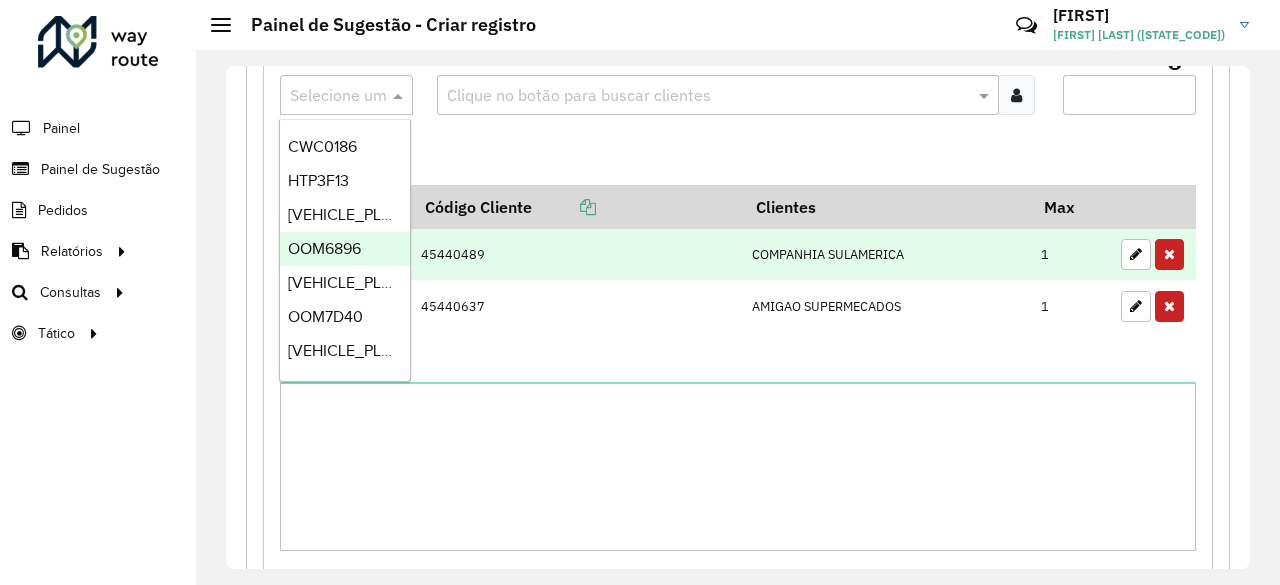 click on "45440489" at bounding box center [576, 254] 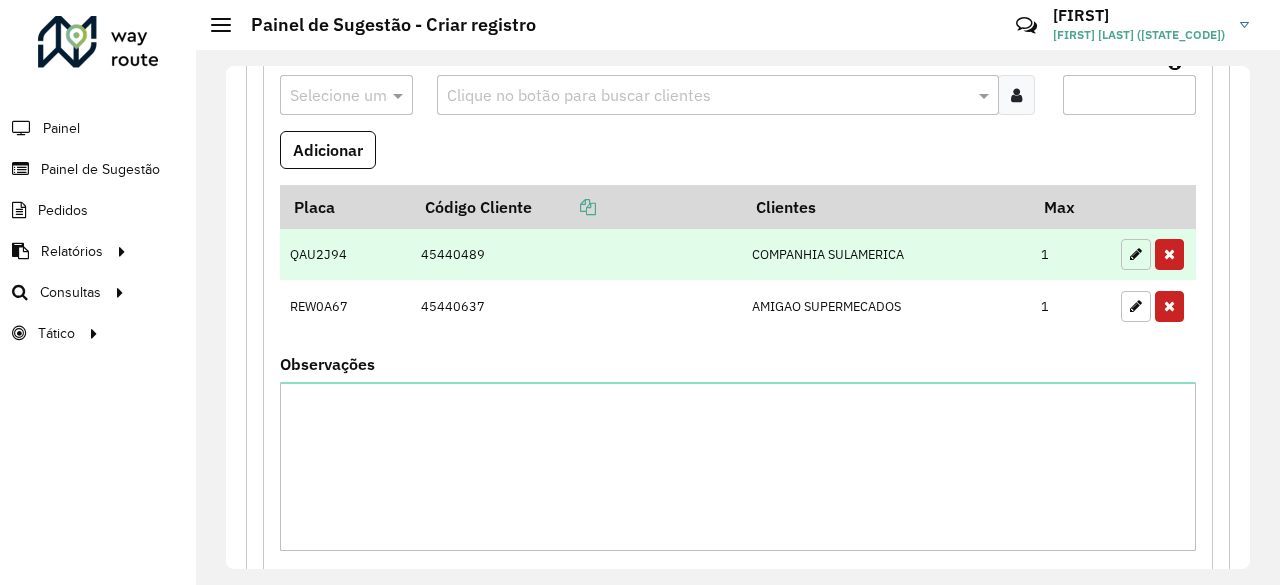 click at bounding box center (1136, 254) 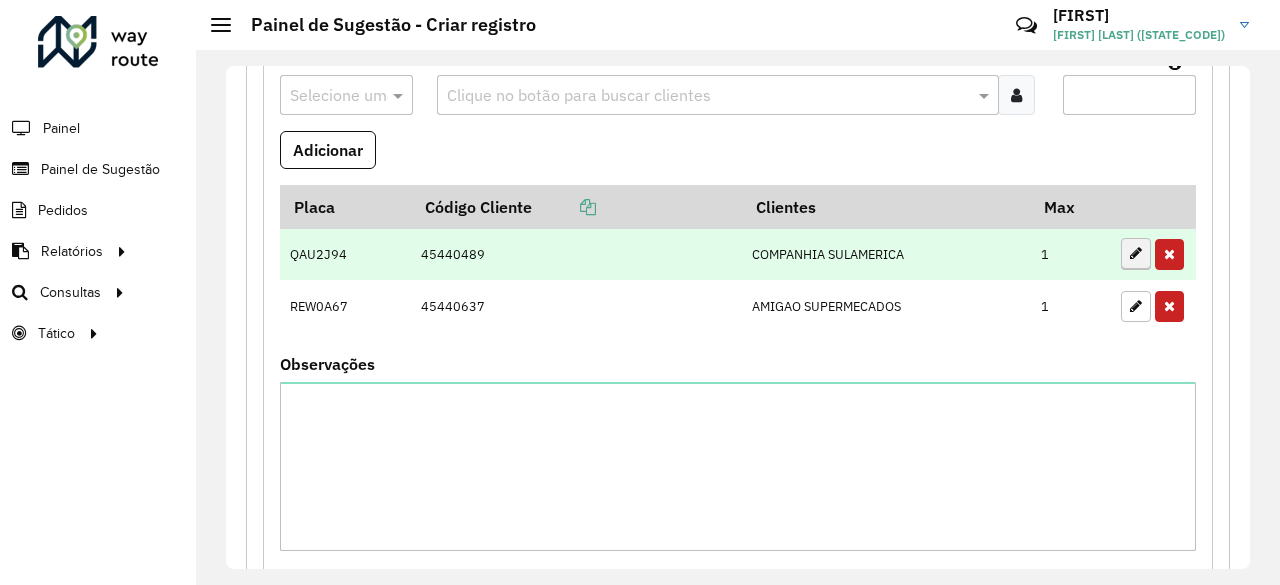 type on "*" 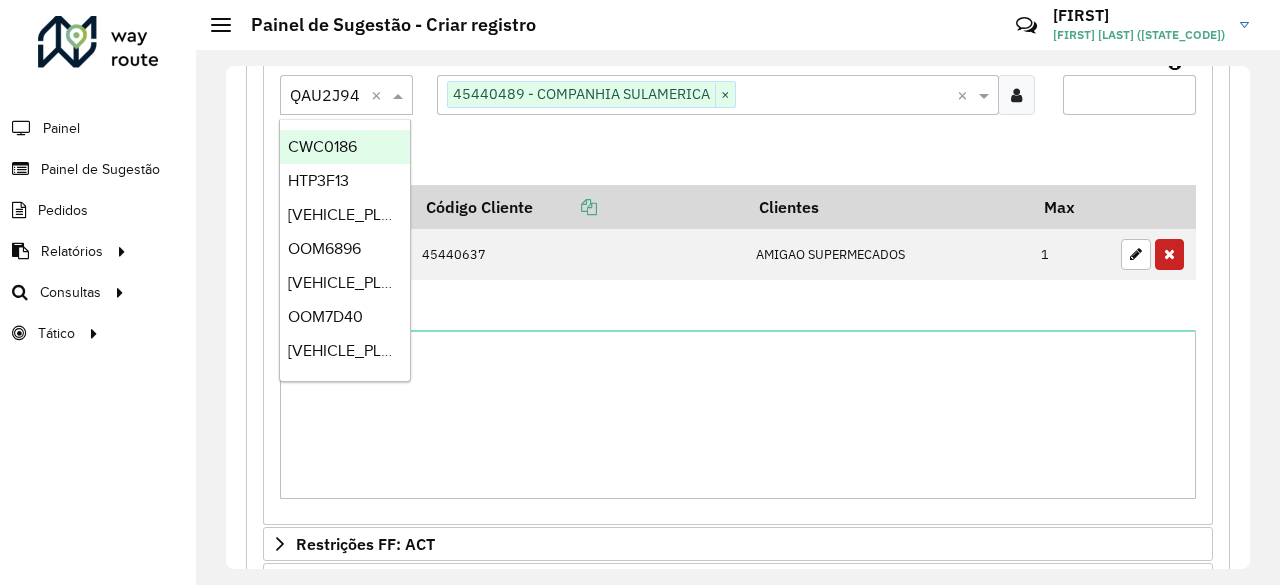 drag, startPoint x: 355, startPoint y: 87, endPoint x: 370, endPoint y: 91, distance: 15.524175 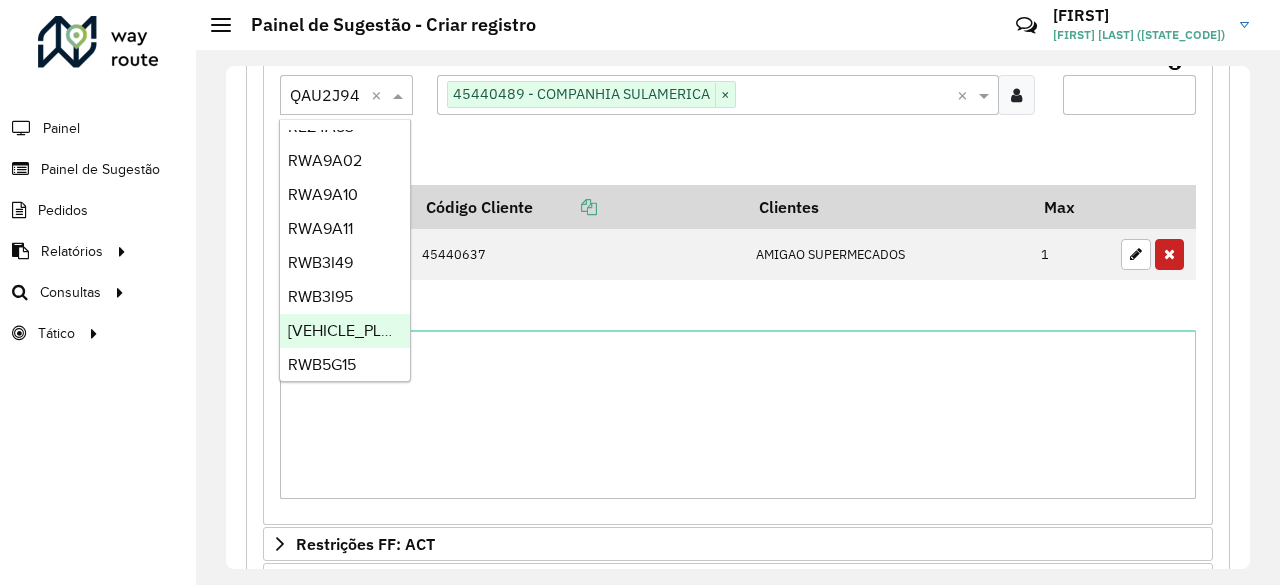 scroll, scrollTop: 1596, scrollLeft: 0, axis: vertical 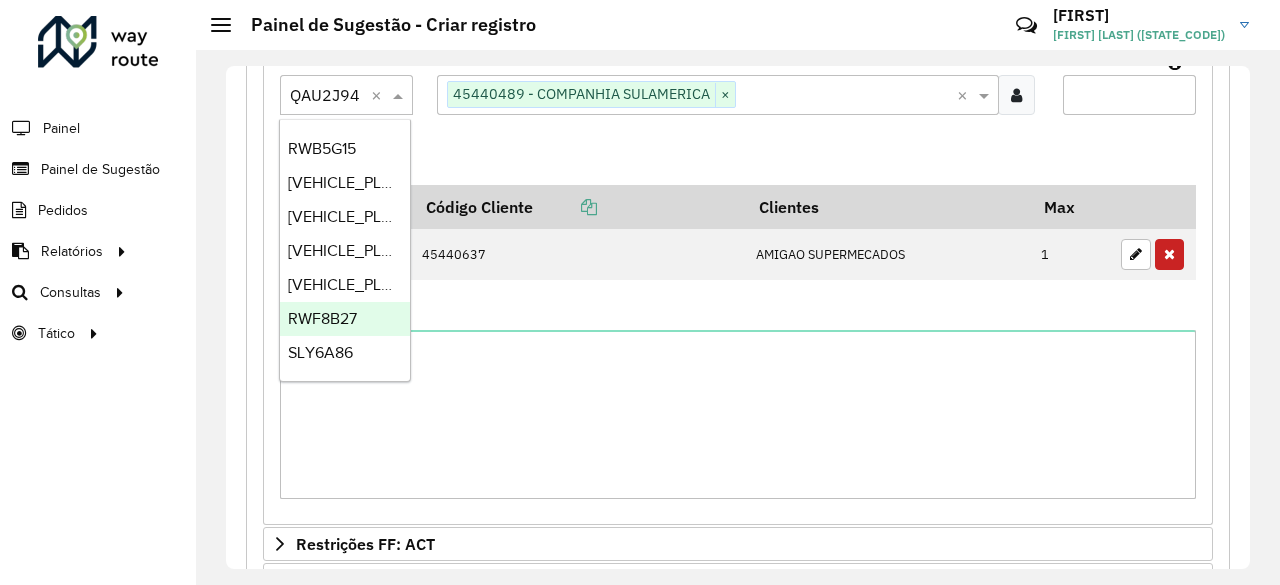 click on "RWF8B27" at bounding box center (345, 319) 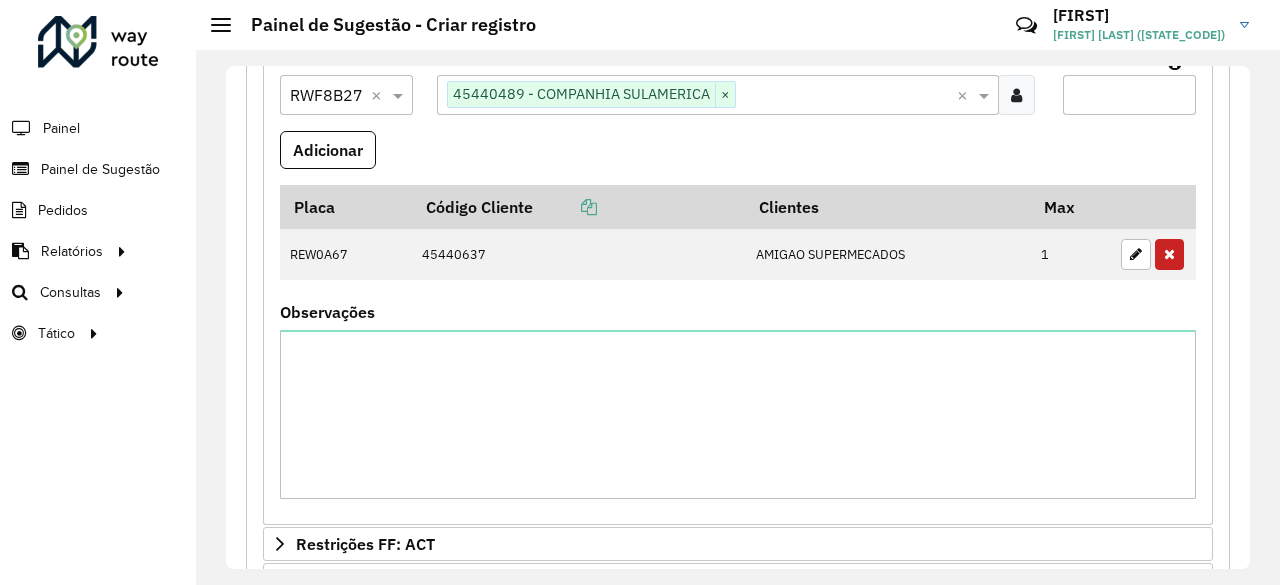 click on "Adicionar" at bounding box center (328, 150) 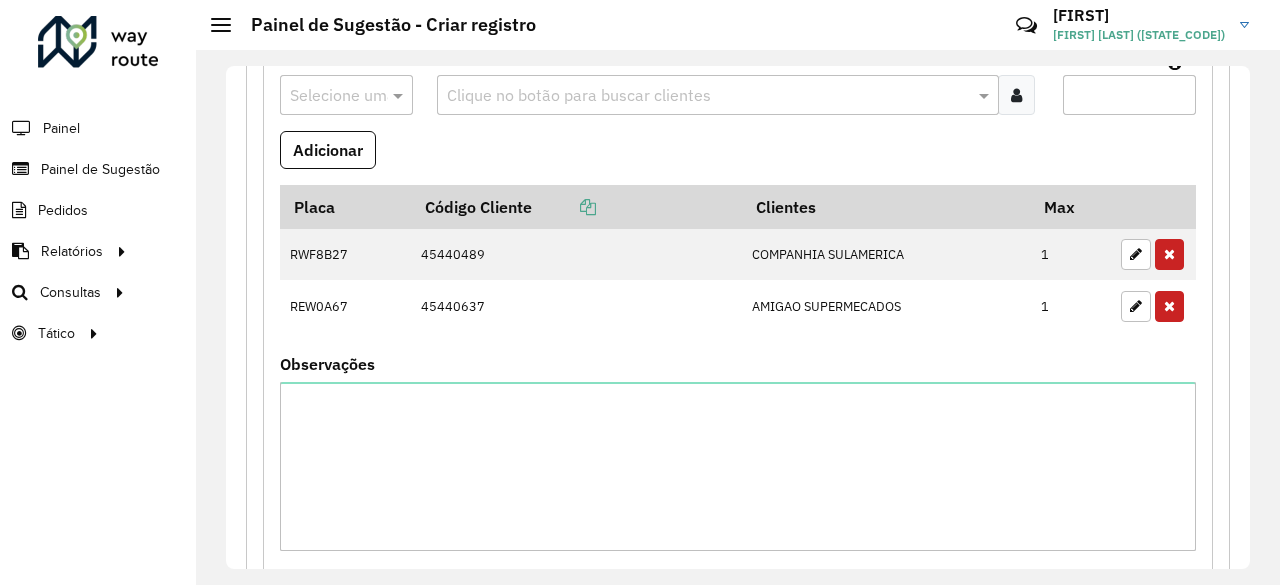 click at bounding box center (326, 96) 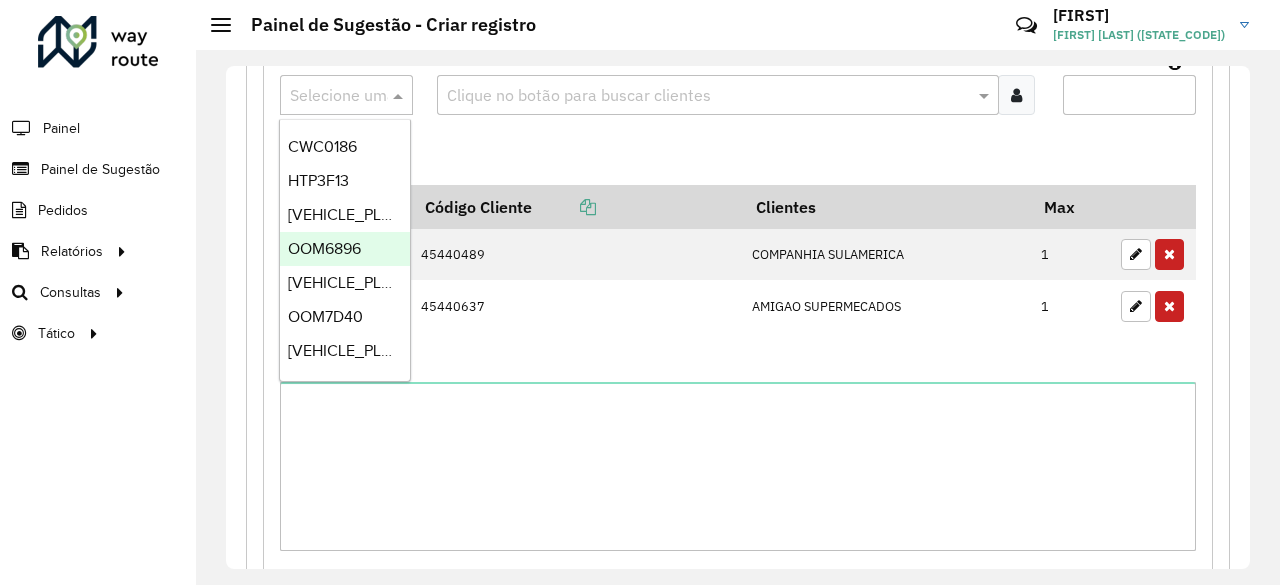 click on "Selecione uma opção" at bounding box center (346, 95) 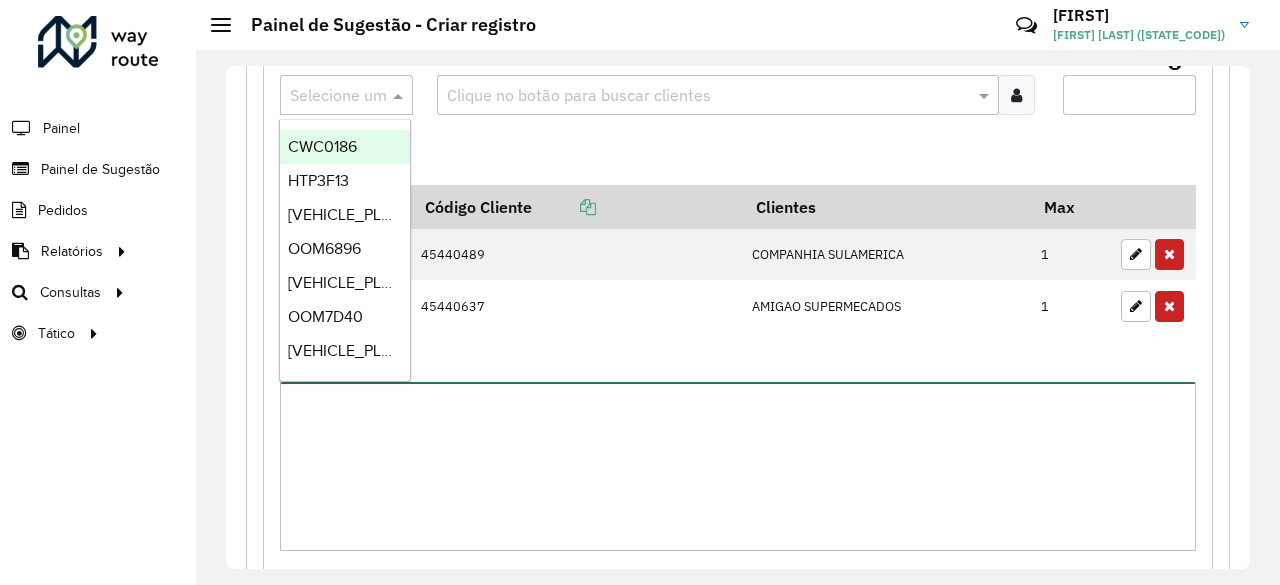 drag, startPoint x: 713, startPoint y: 501, endPoint x: 588, endPoint y: 410, distance: 154.61565 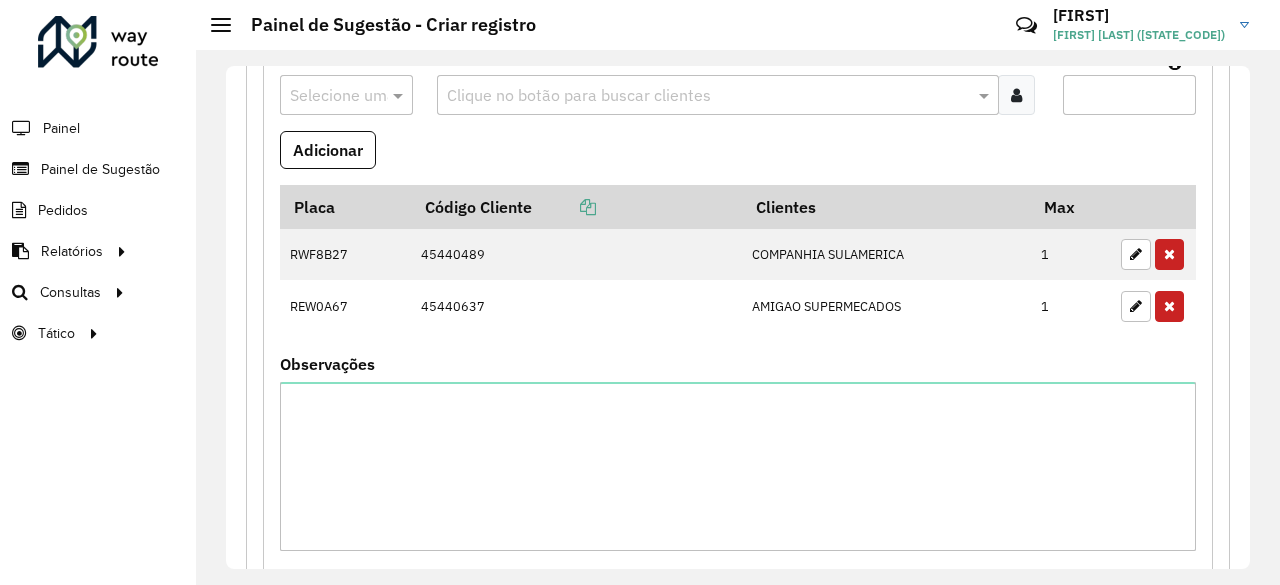 click at bounding box center [326, 96] 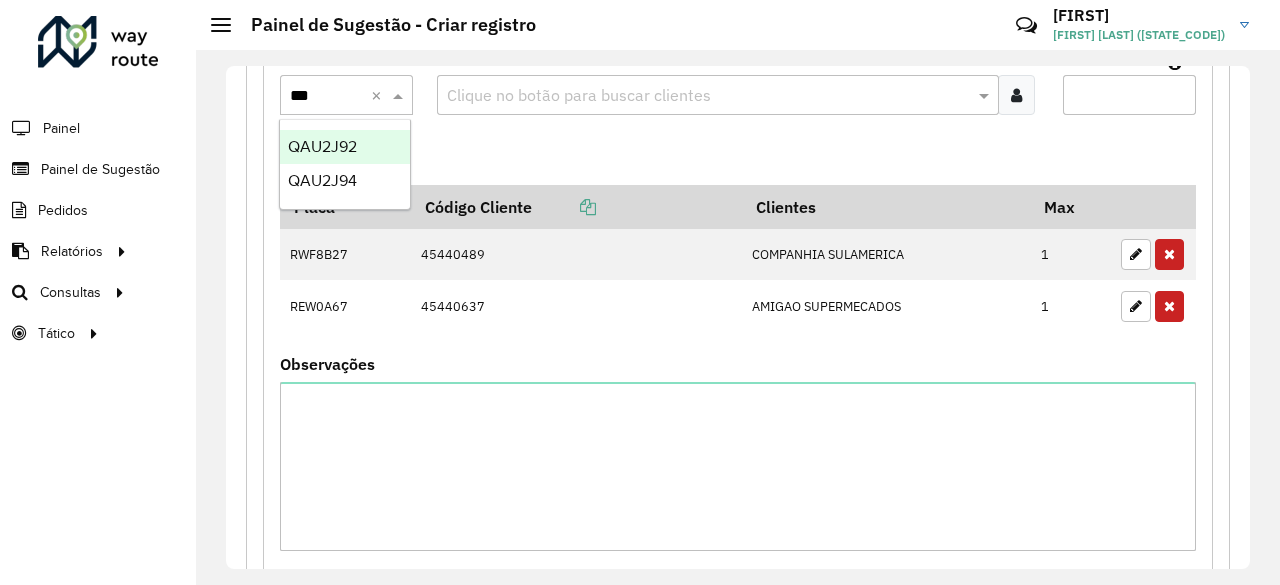 type on "****" 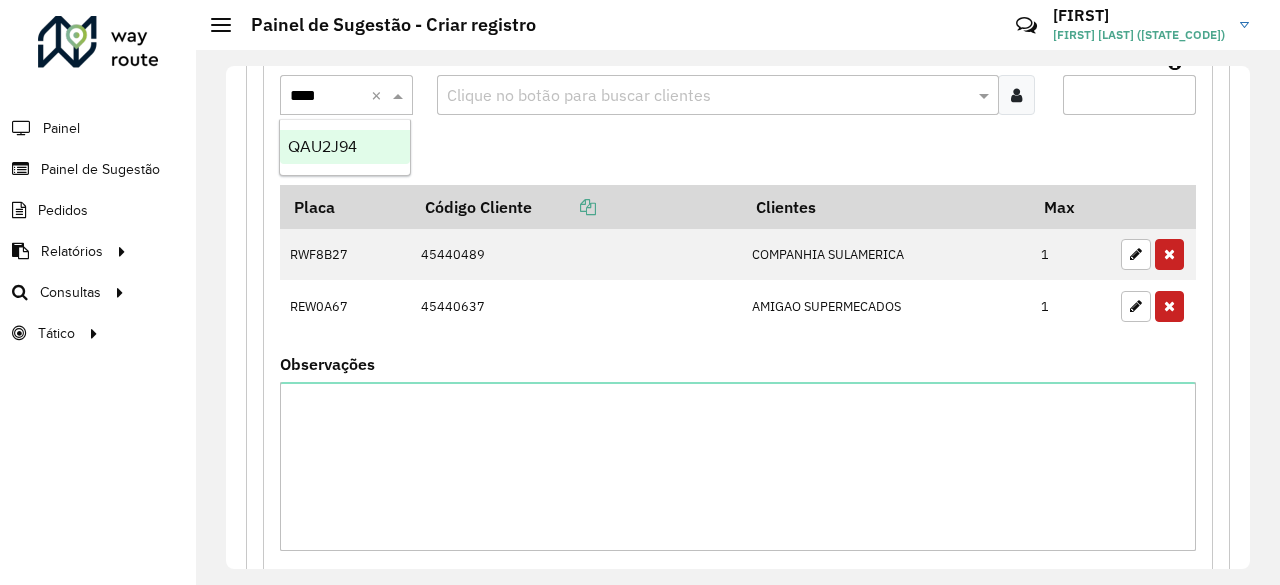 drag, startPoint x: 330, startPoint y: 145, endPoint x: 381, endPoint y: 157, distance: 52.392746 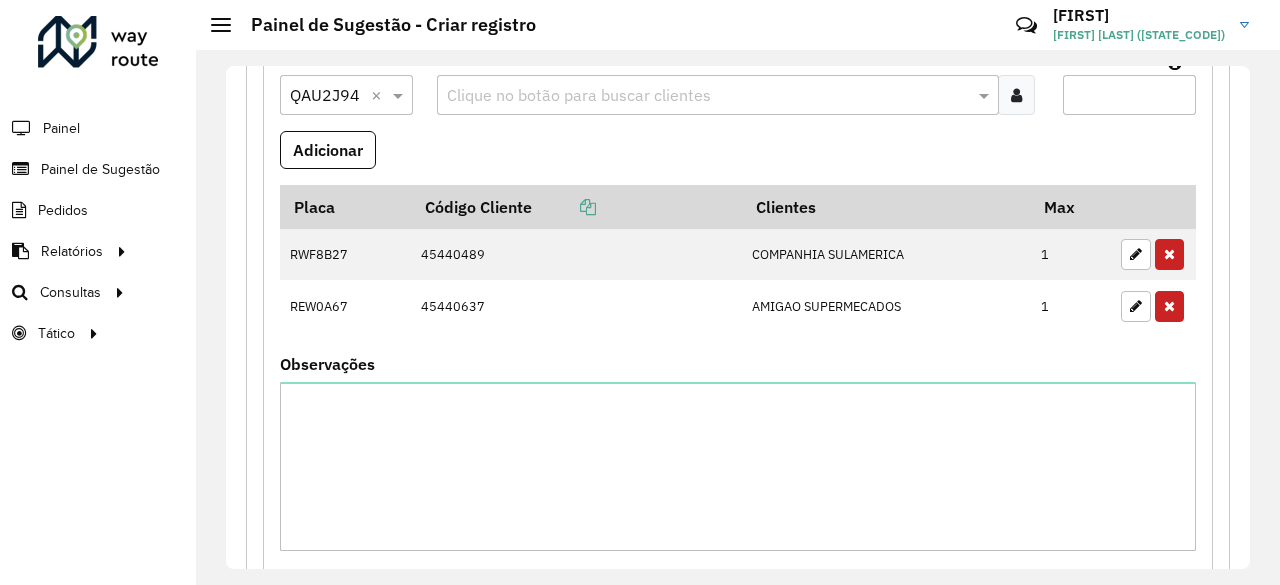 click at bounding box center (708, 96) 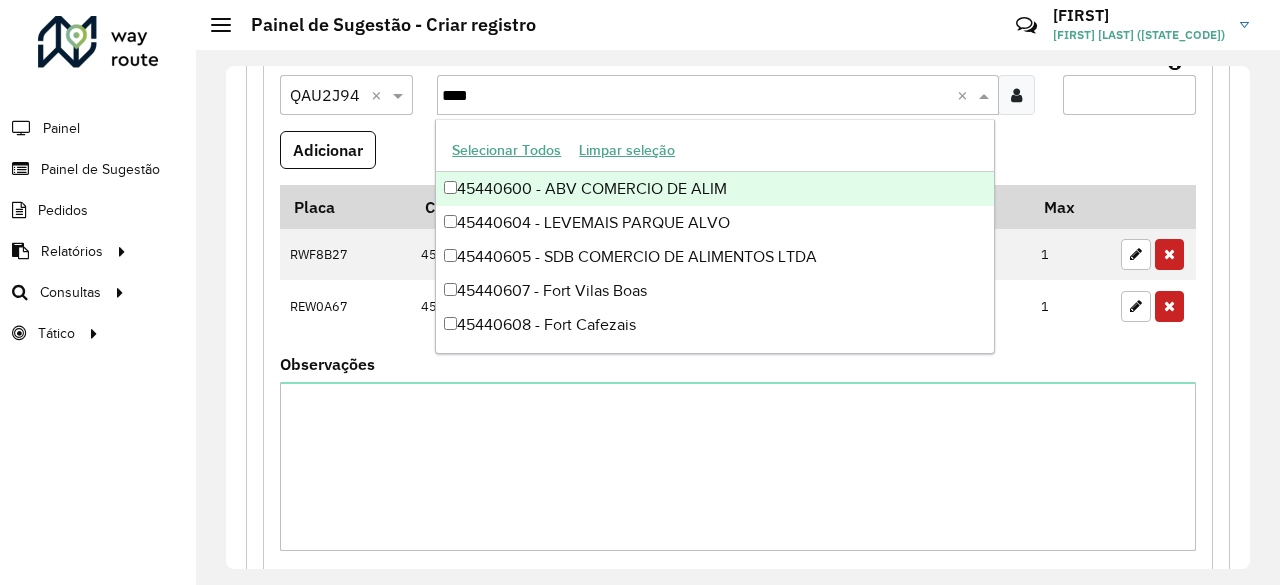 type on "*****" 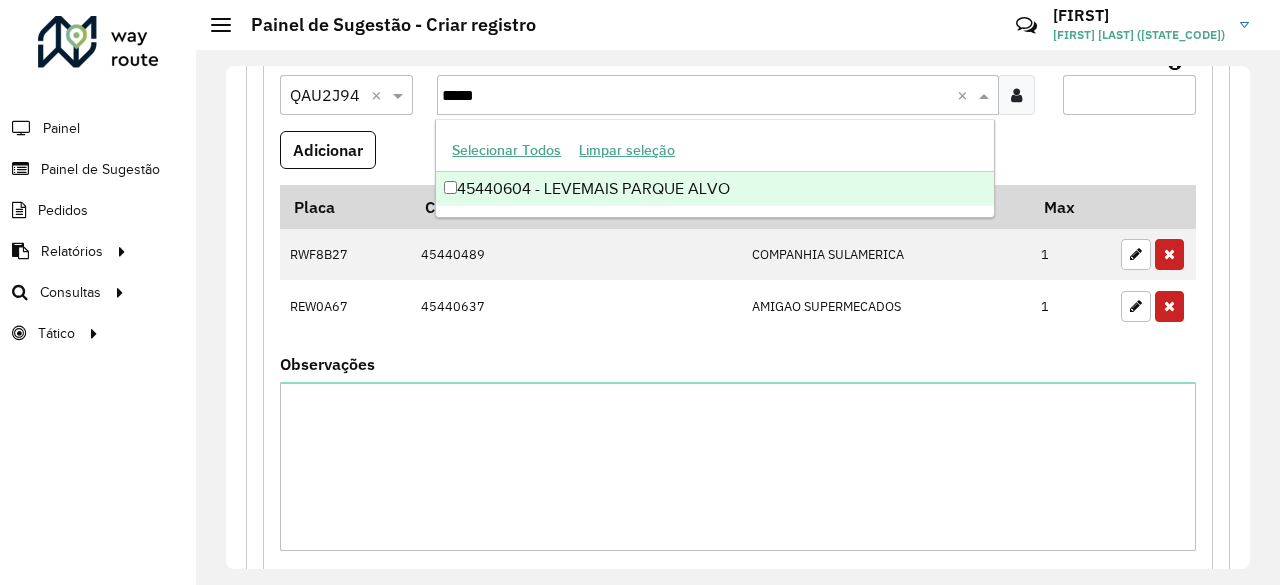 click on "45440604 - LEVEMAIS PARQUE ALVO" at bounding box center (715, 189) 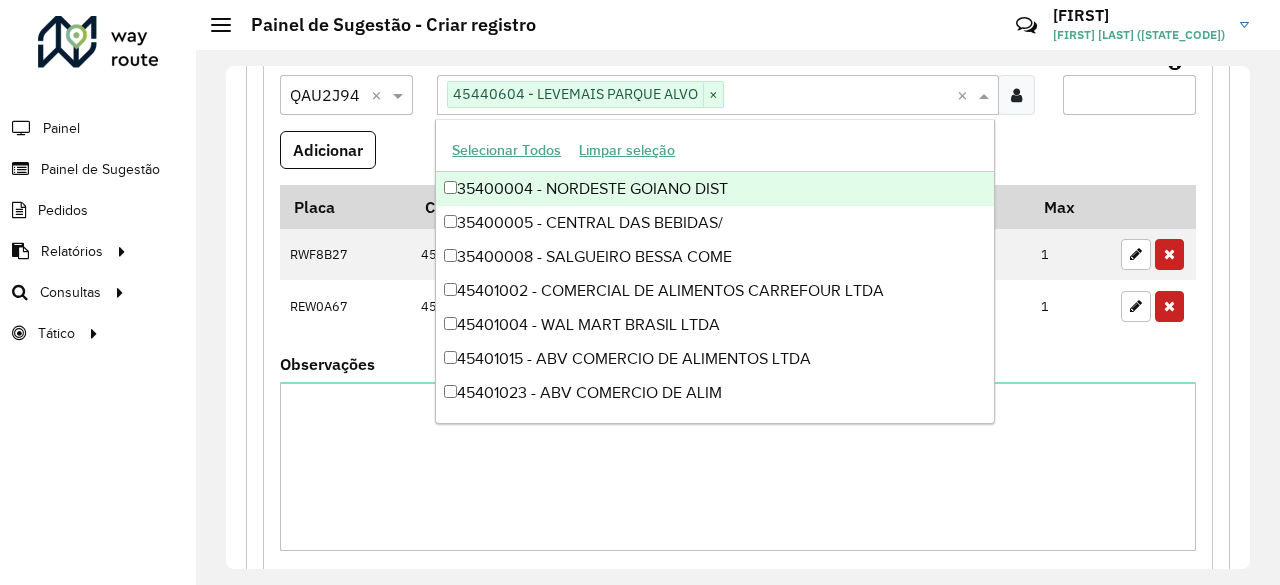 click on "Max entregas" at bounding box center [1129, 95] 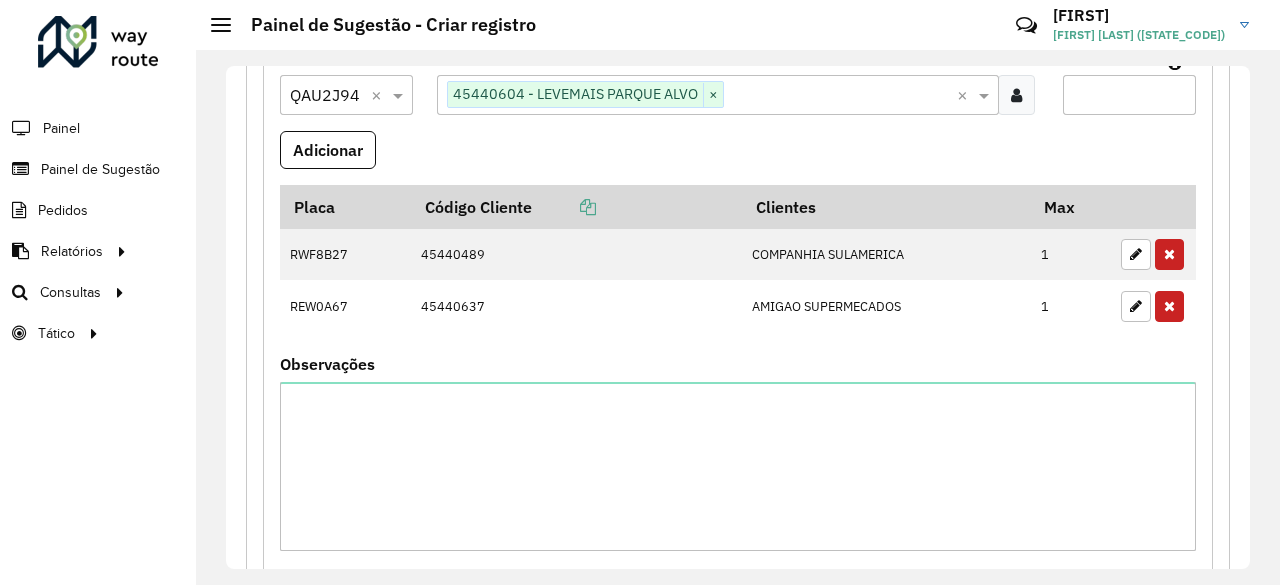type on "*" 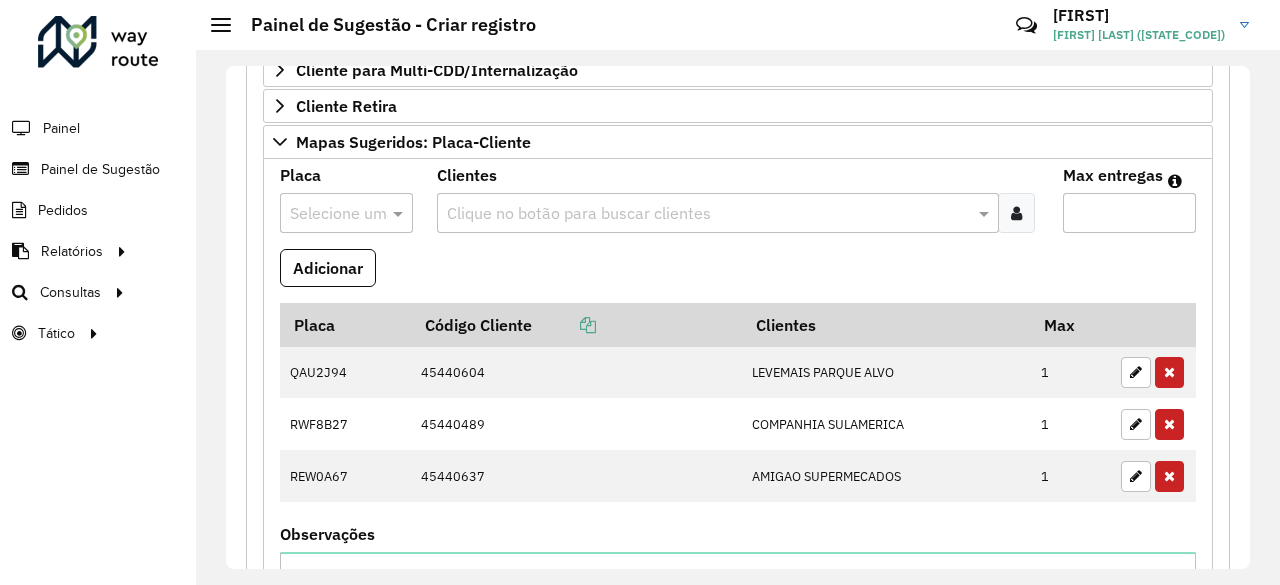 scroll, scrollTop: 400, scrollLeft: 0, axis: vertical 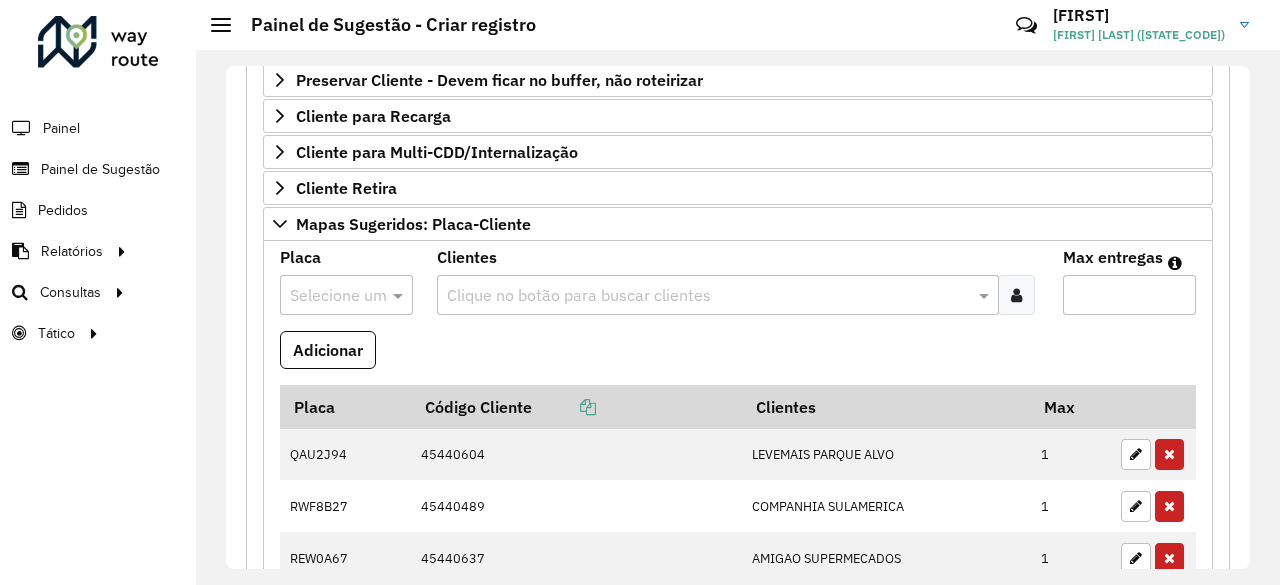 click at bounding box center [326, 296] 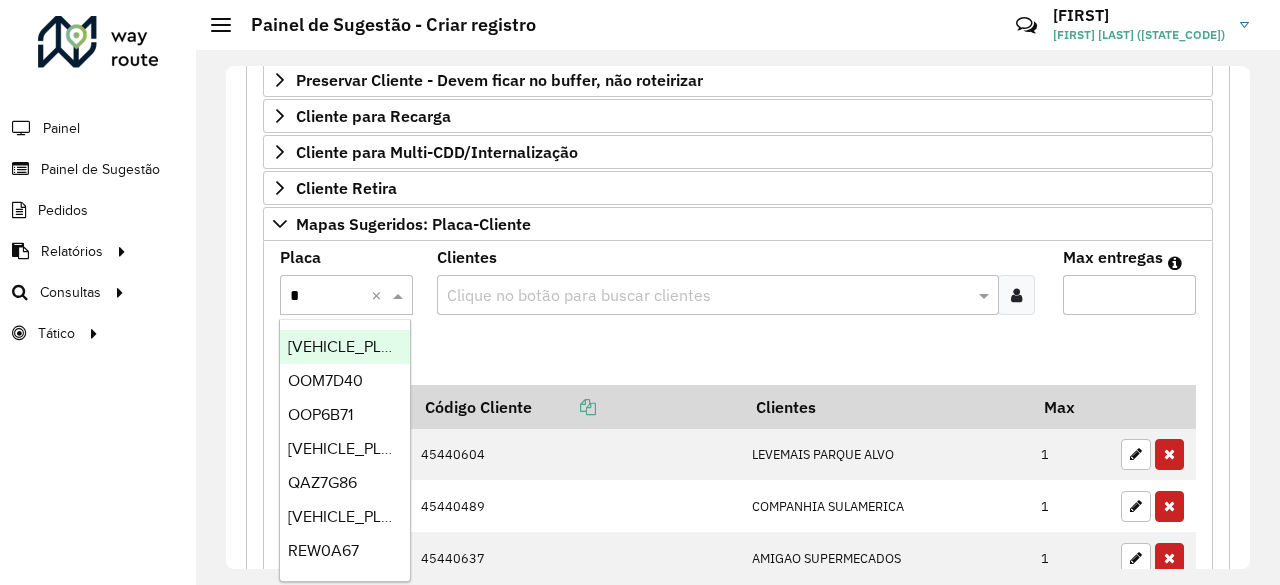 type on "**" 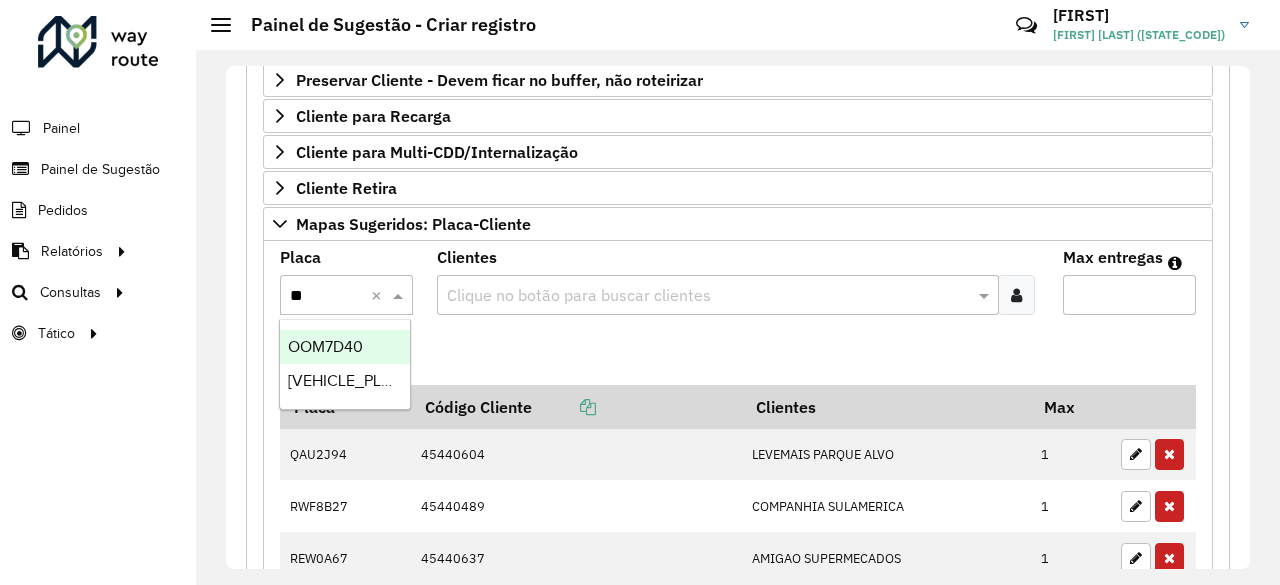 click on "OOM7D40" at bounding box center (345, 347) 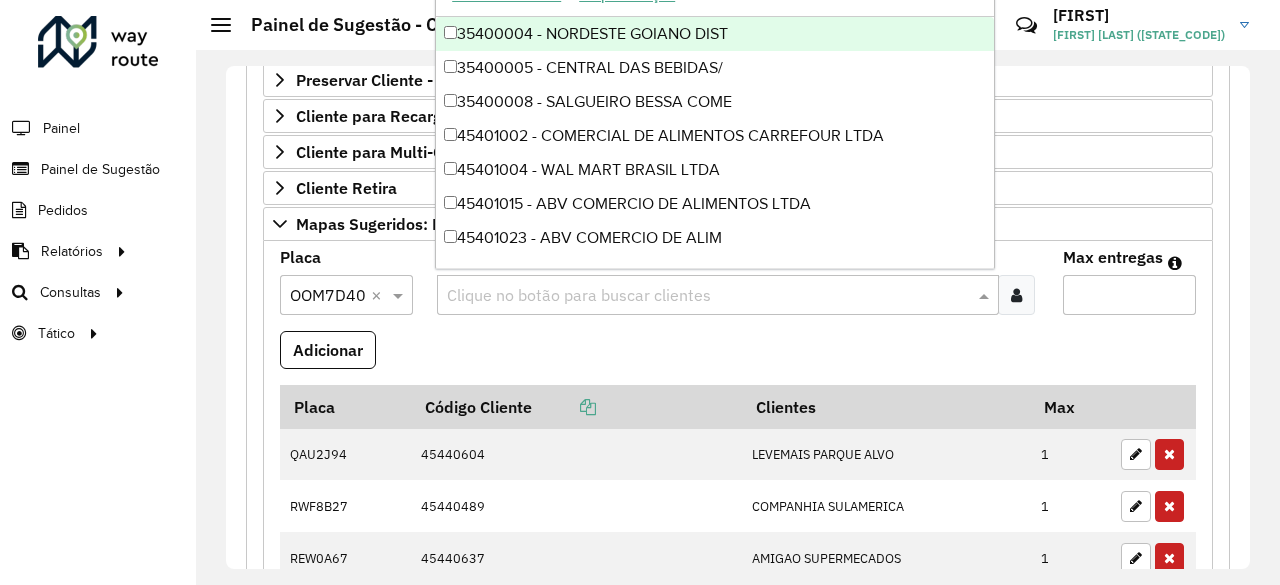 click at bounding box center (708, 296) 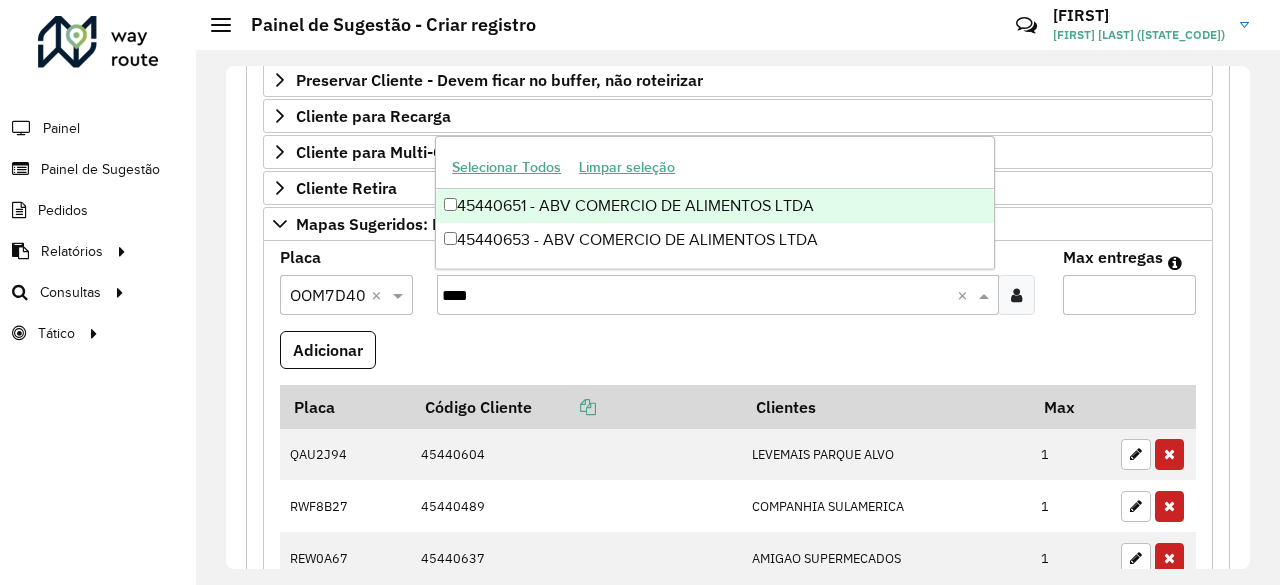 type on "*****" 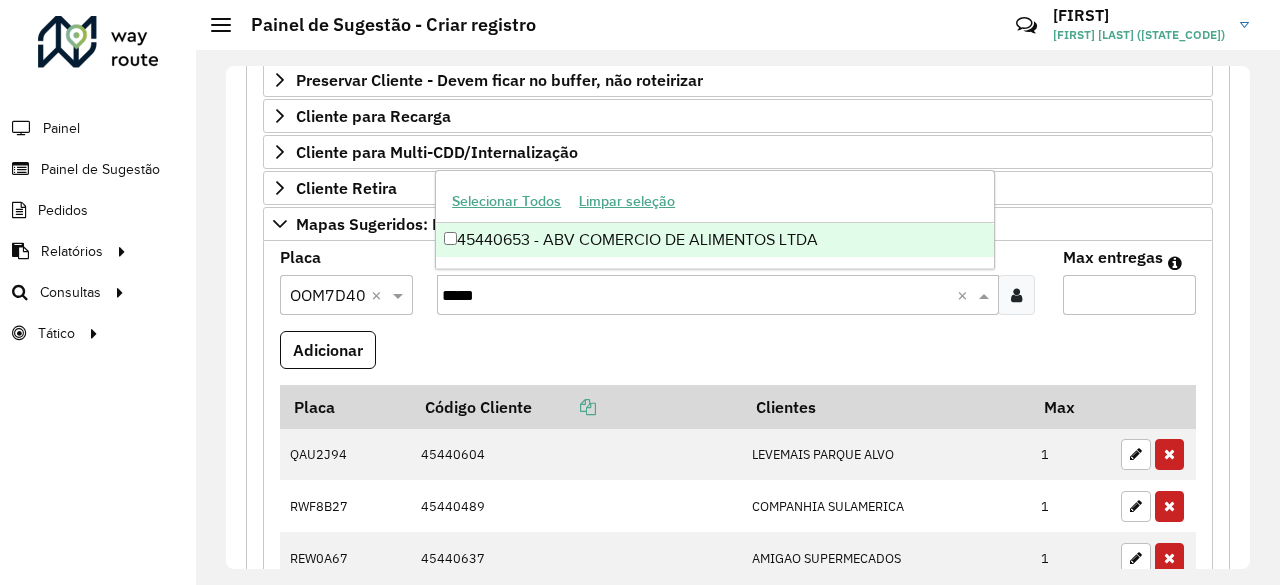 drag, startPoint x: 724, startPoint y: 229, endPoint x: 967, endPoint y: 282, distance: 248.71269 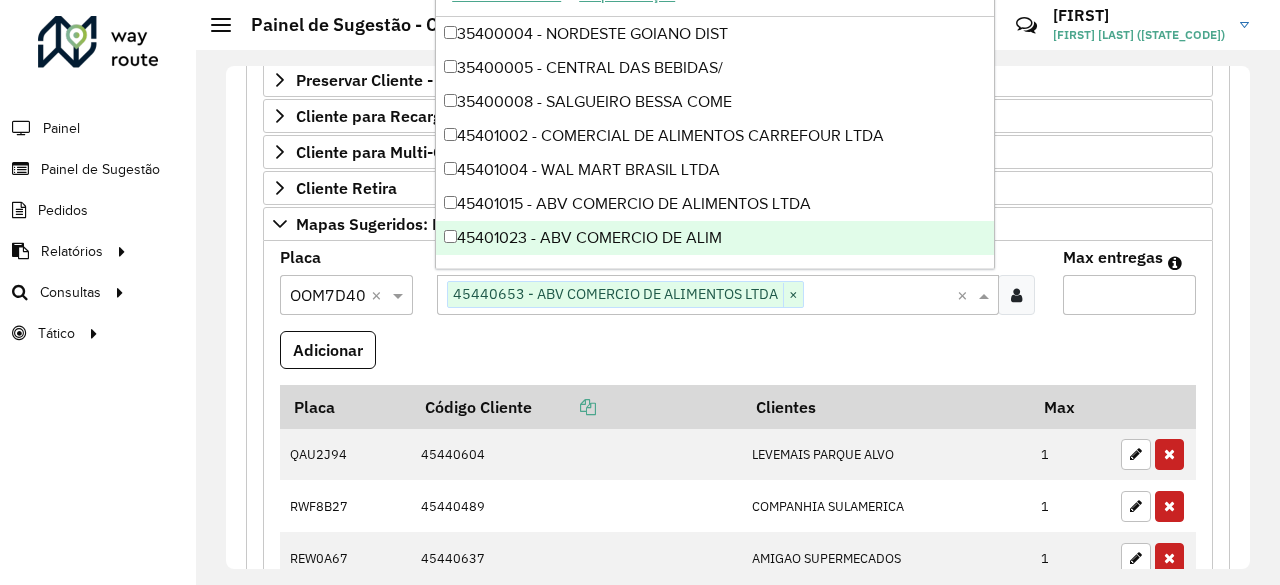 click on "Max entregas" at bounding box center [1129, 295] 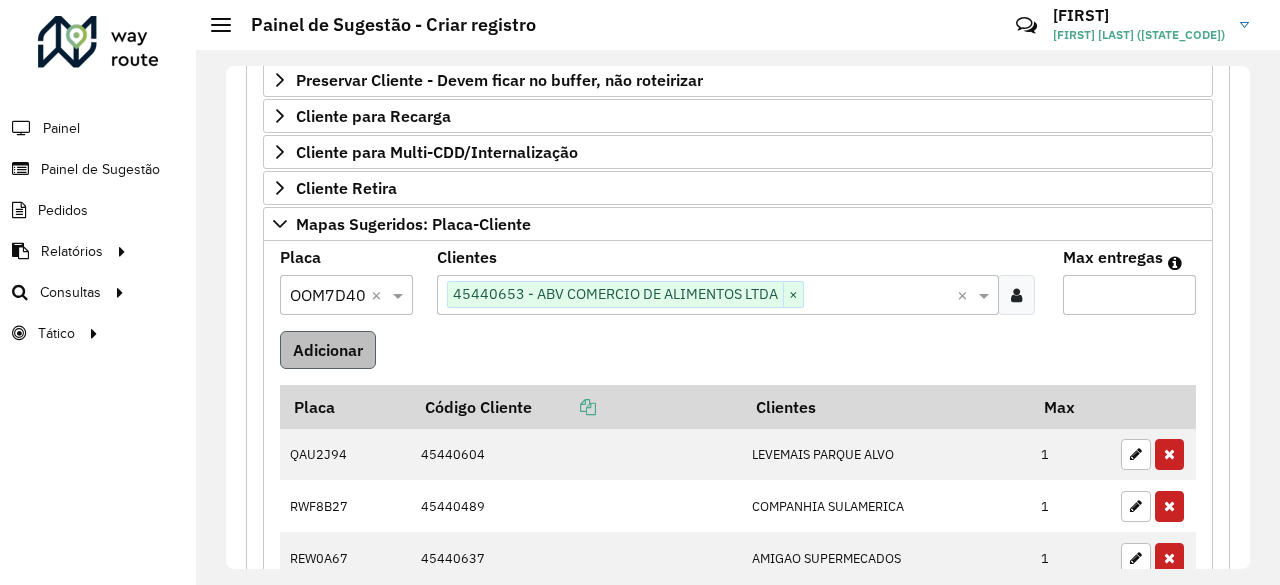 type on "*" 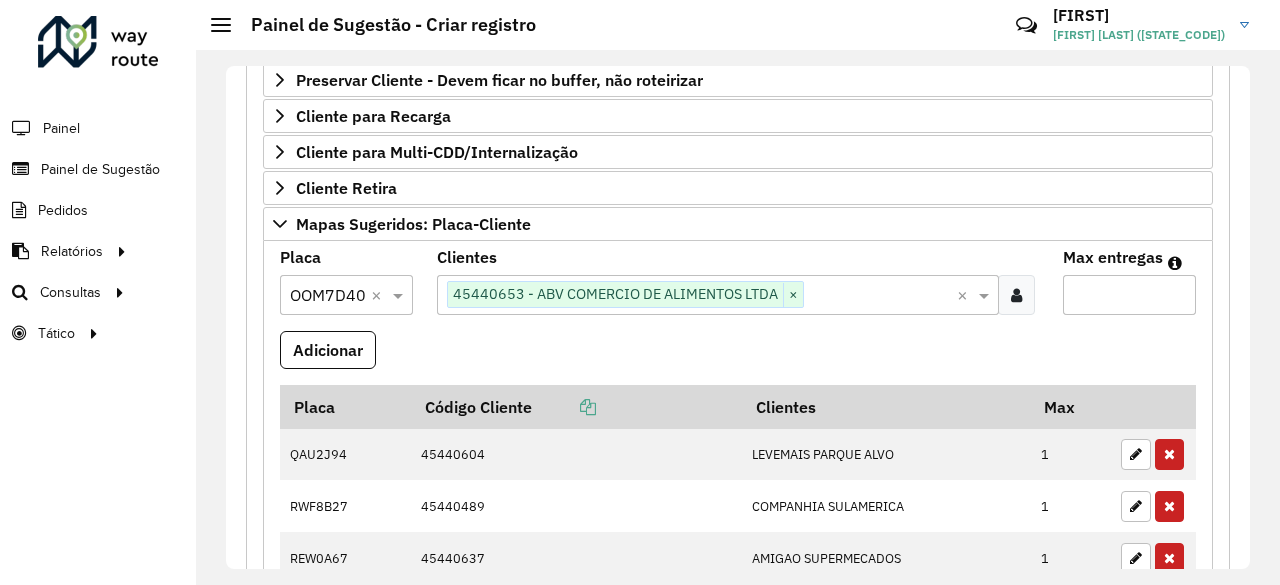 drag, startPoint x: 349, startPoint y: 335, endPoint x: 536, endPoint y: 339, distance: 187.04277 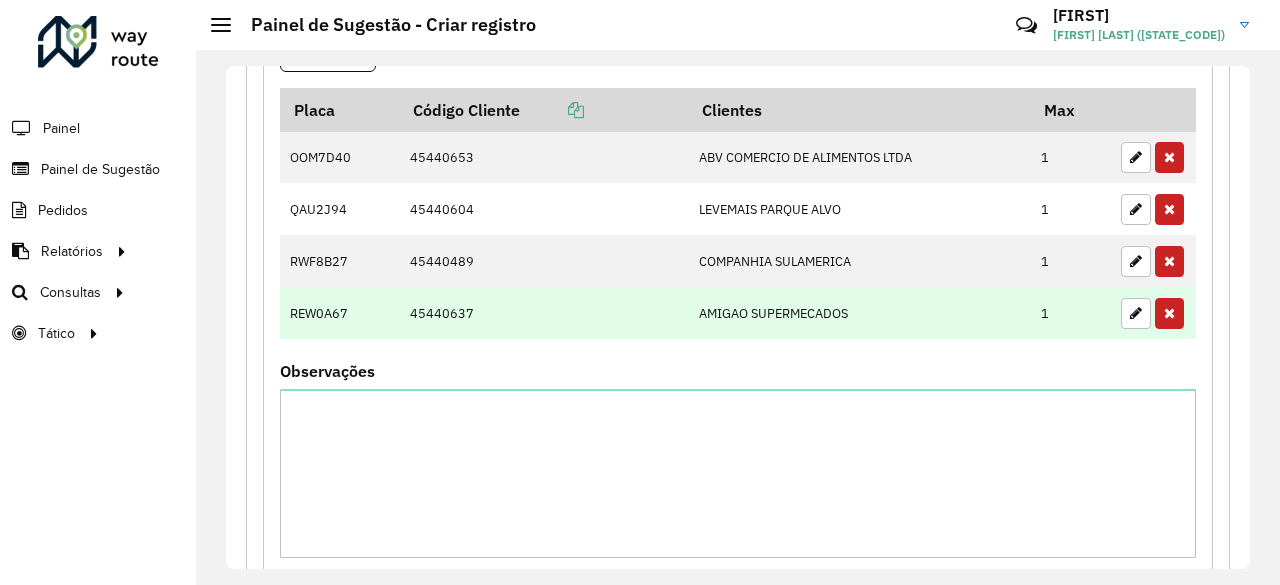 scroll, scrollTop: 700, scrollLeft: 0, axis: vertical 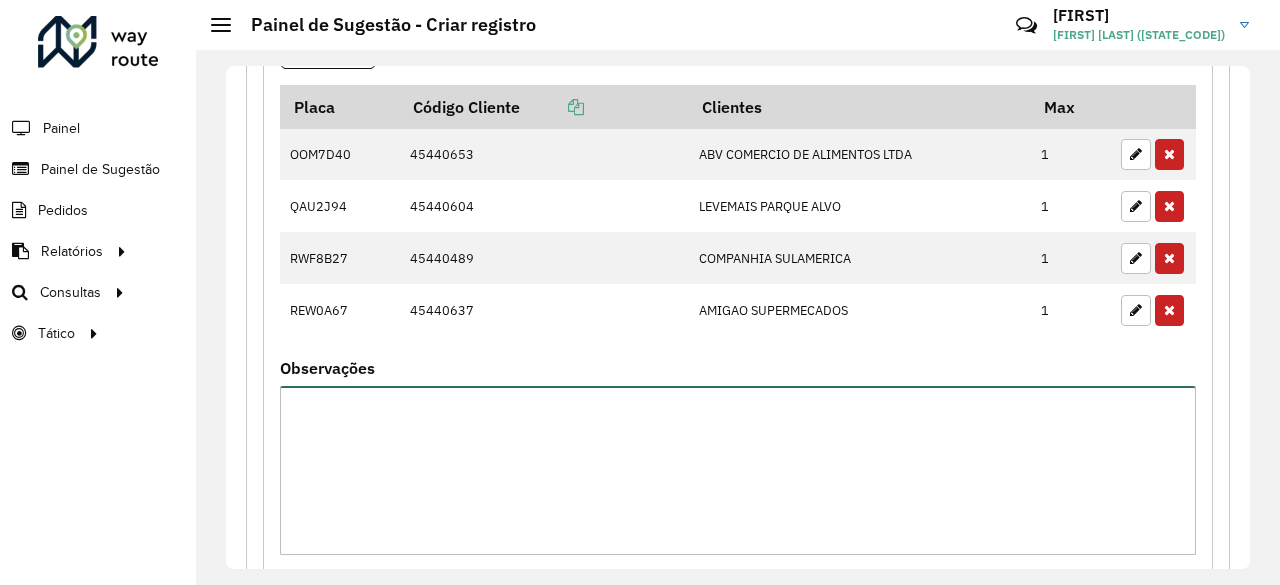 click on "Observações" at bounding box center (738, 470) 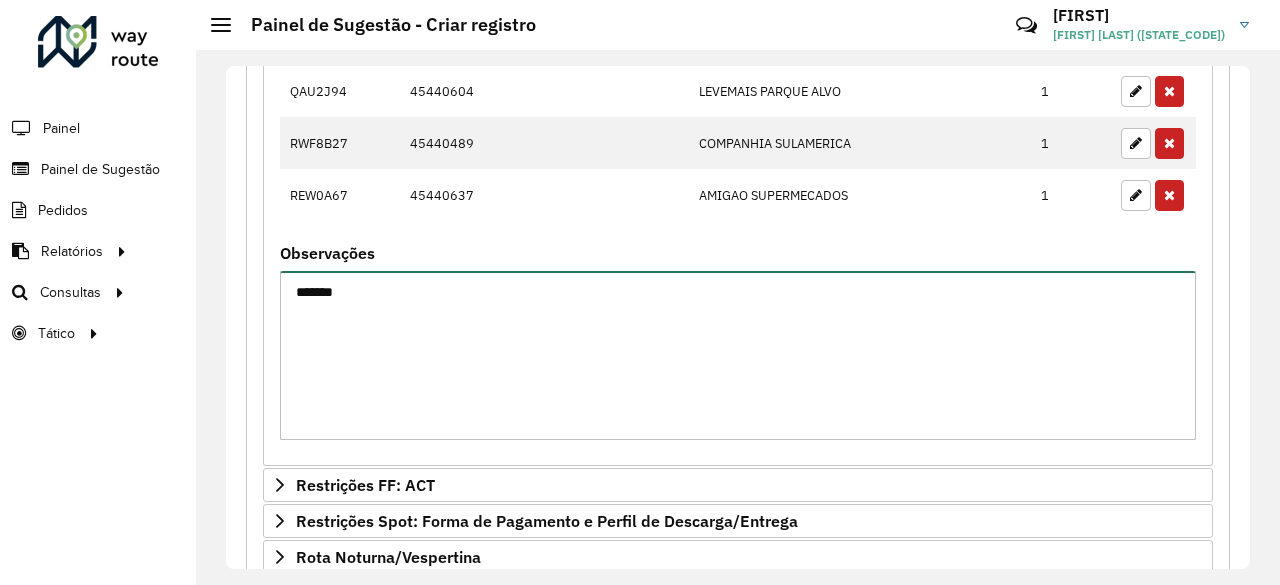 scroll, scrollTop: 1000, scrollLeft: 0, axis: vertical 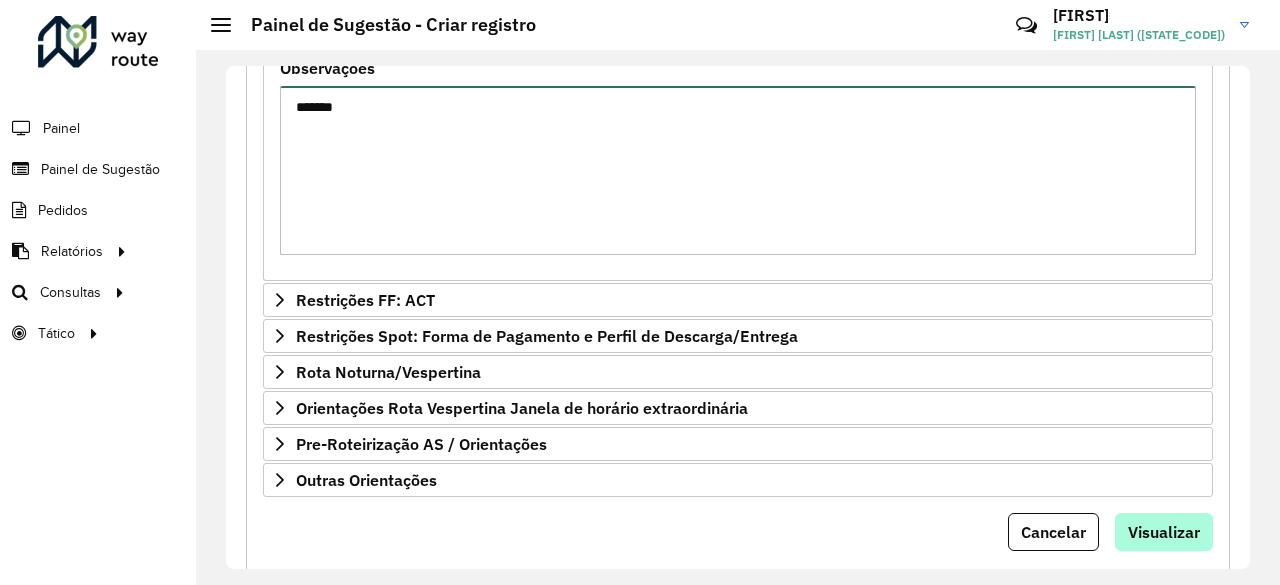 type on "*******" 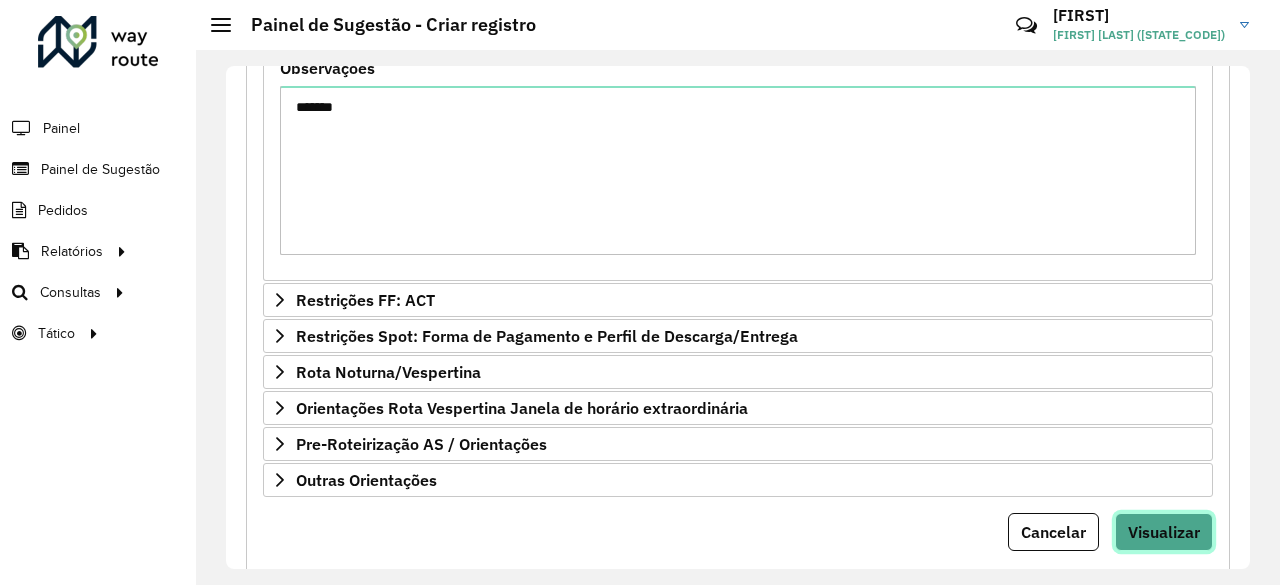 click on "Visualizar" at bounding box center [1164, 532] 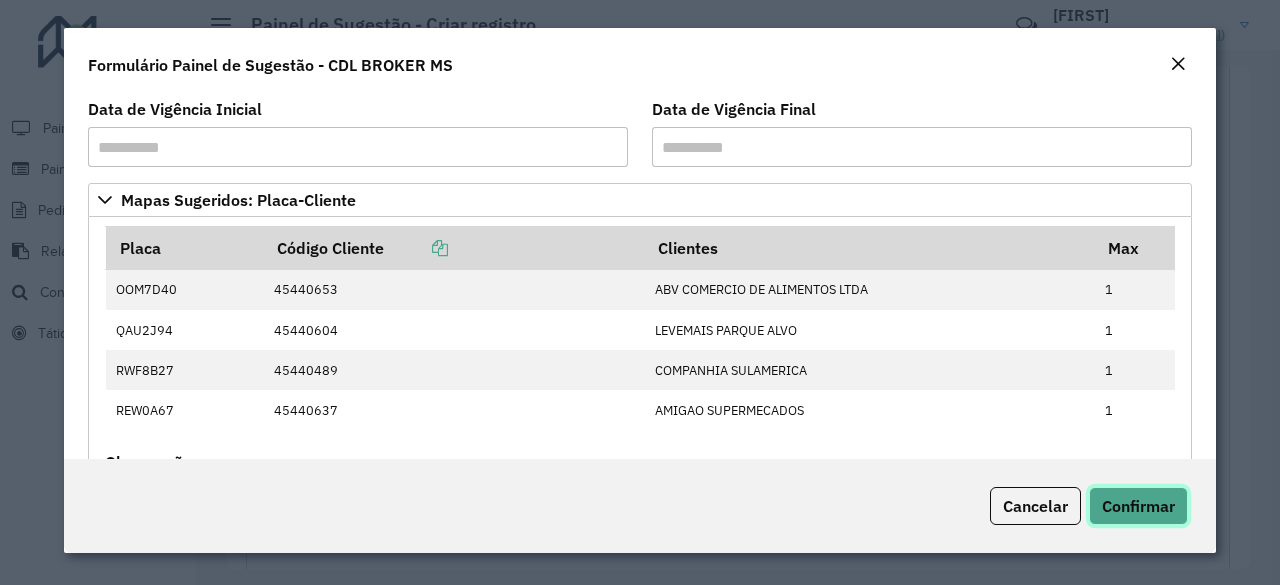 click on "Confirmar" 